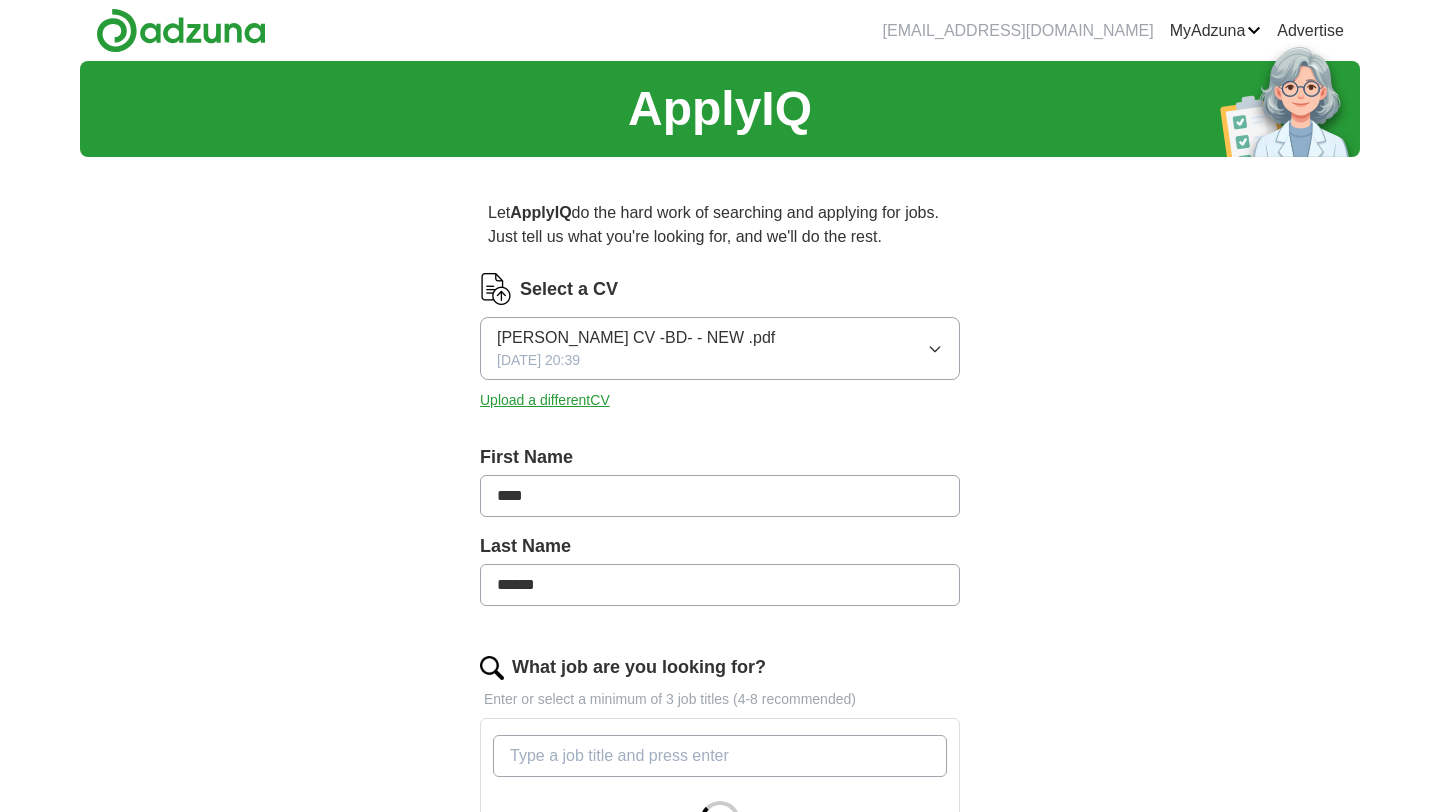 scroll, scrollTop: 0, scrollLeft: 0, axis: both 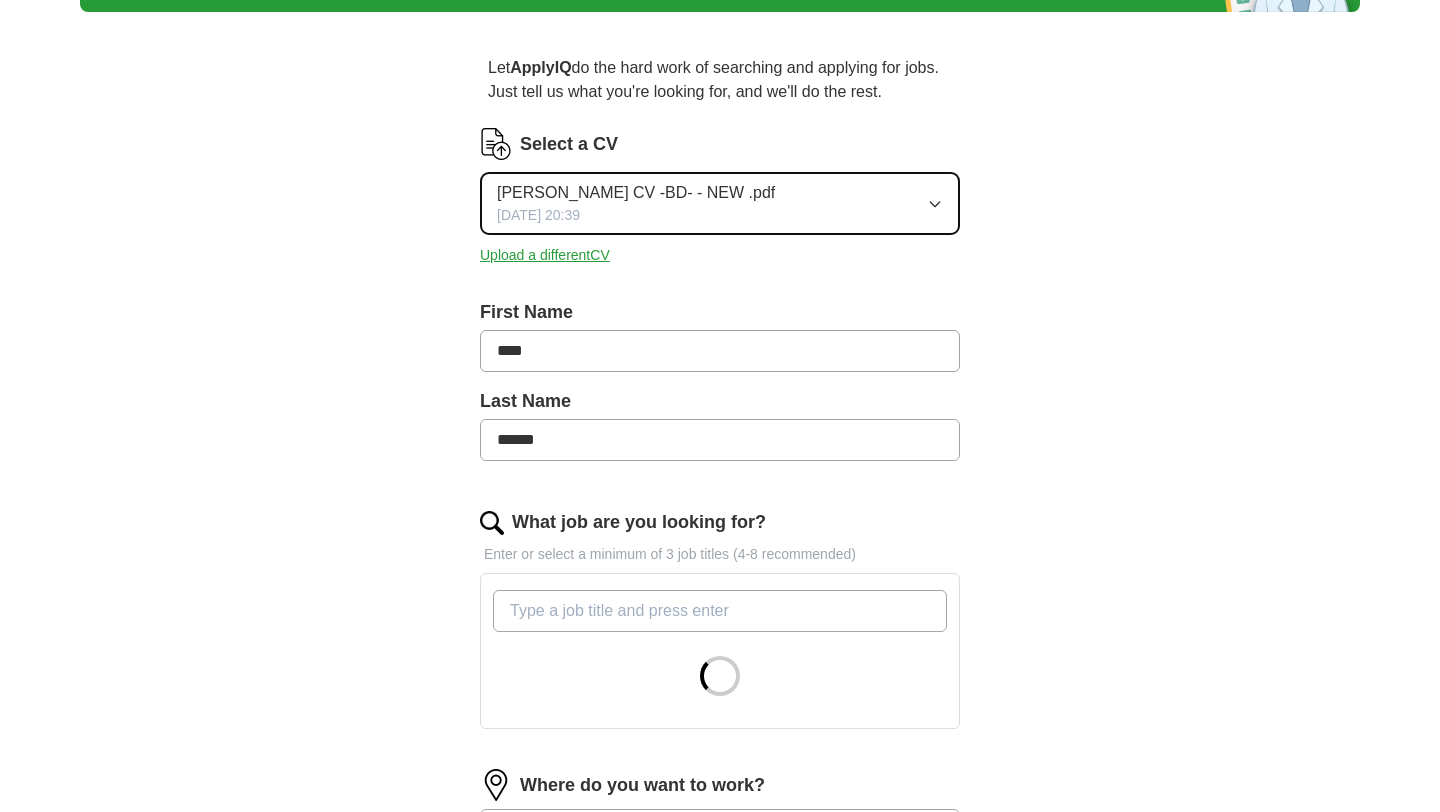 click on "[PERSON_NAME] CV -BD- - NEW .pdf [DATE] 20:39" at bounding box center (720, 203) 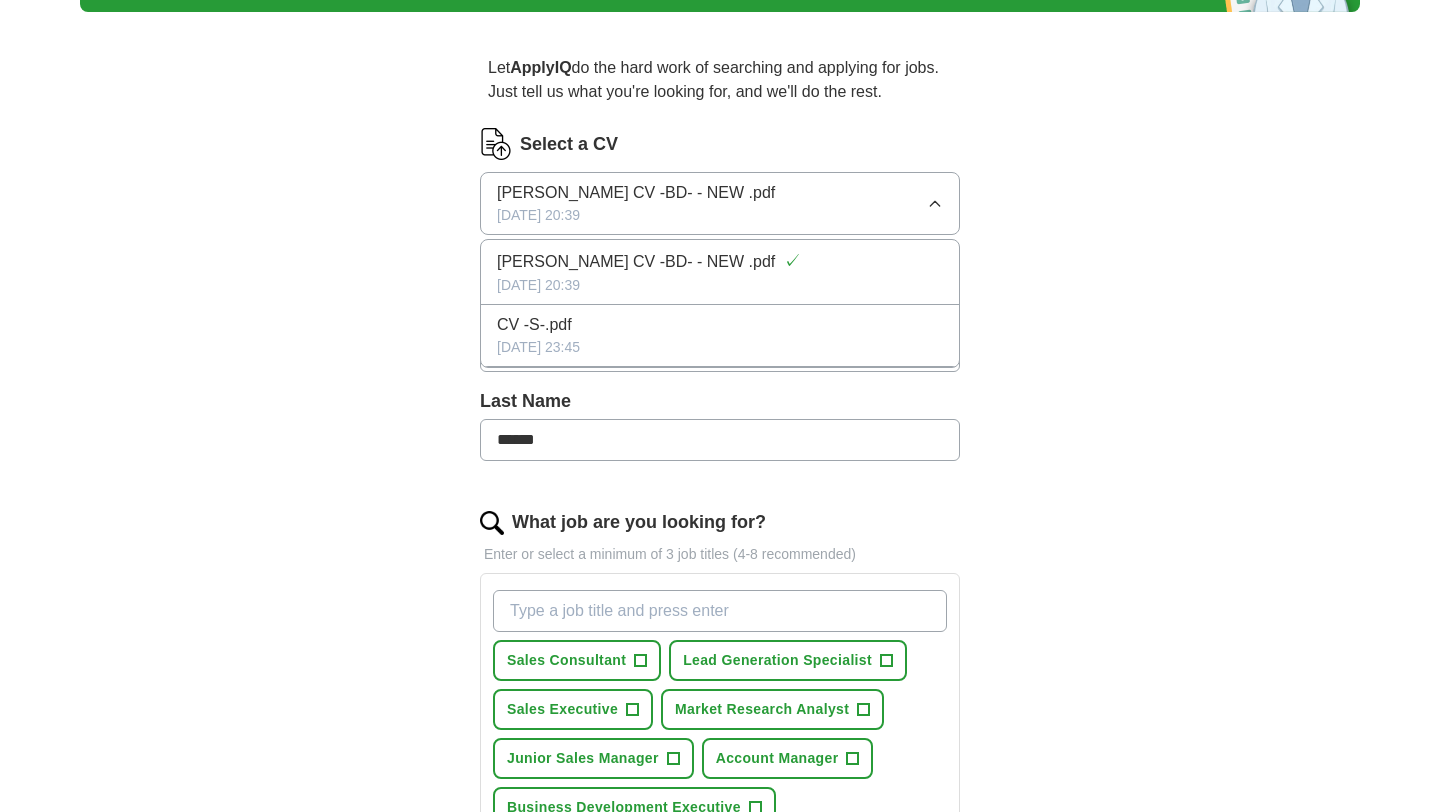 click on "Select a CV" at bounding box center [569, 144] 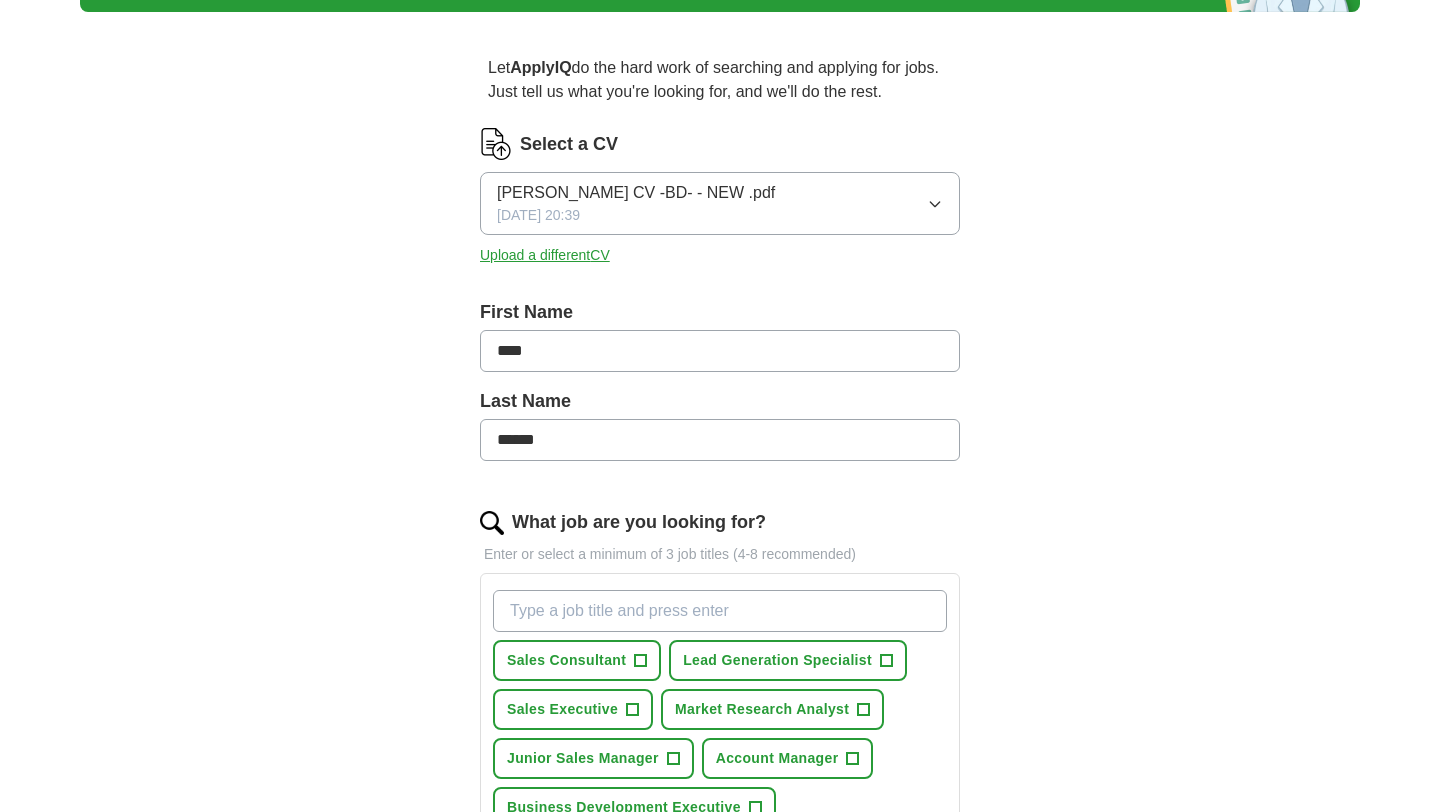 click on "Select a CV" at bounding box center [569, 144] 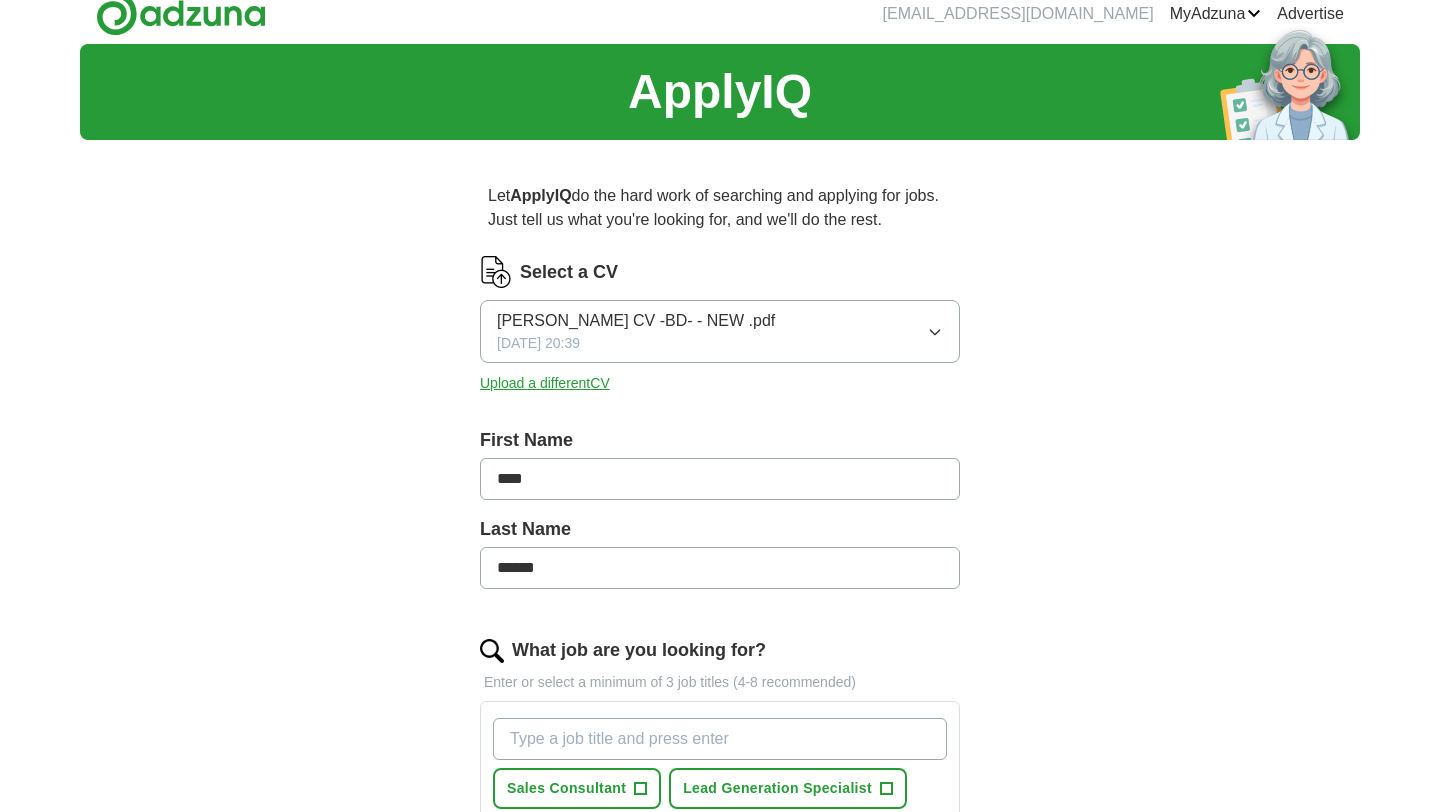scroll, scrollTop: 0, scrollLeft: 0, axis: both 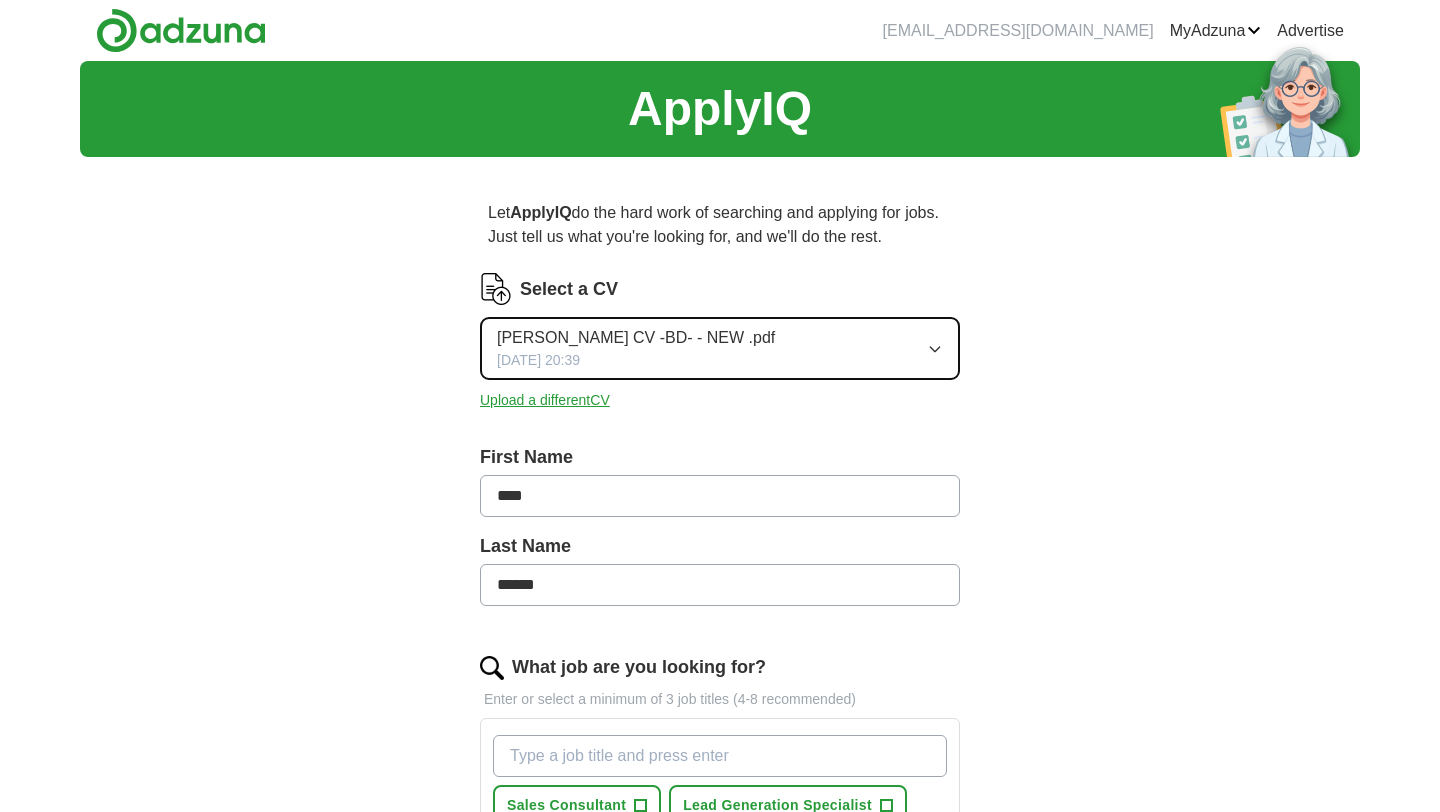 click on "[PERSON_NAME] CV -BD- - NEW .pdf [DATE] 20:39" at bounding box center (720, 348) 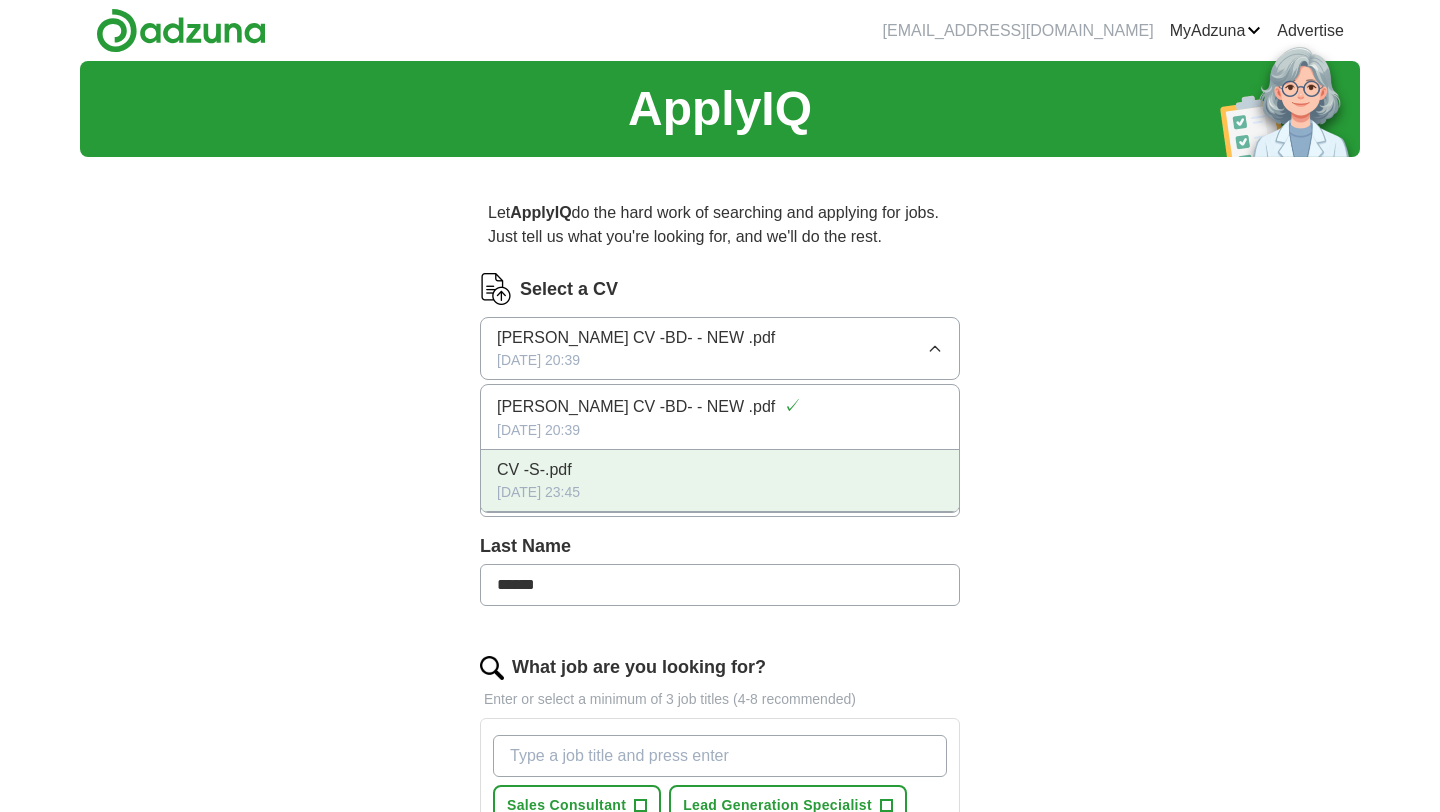 click on "CV -S-.pdf" at bounding box center (720, 470) 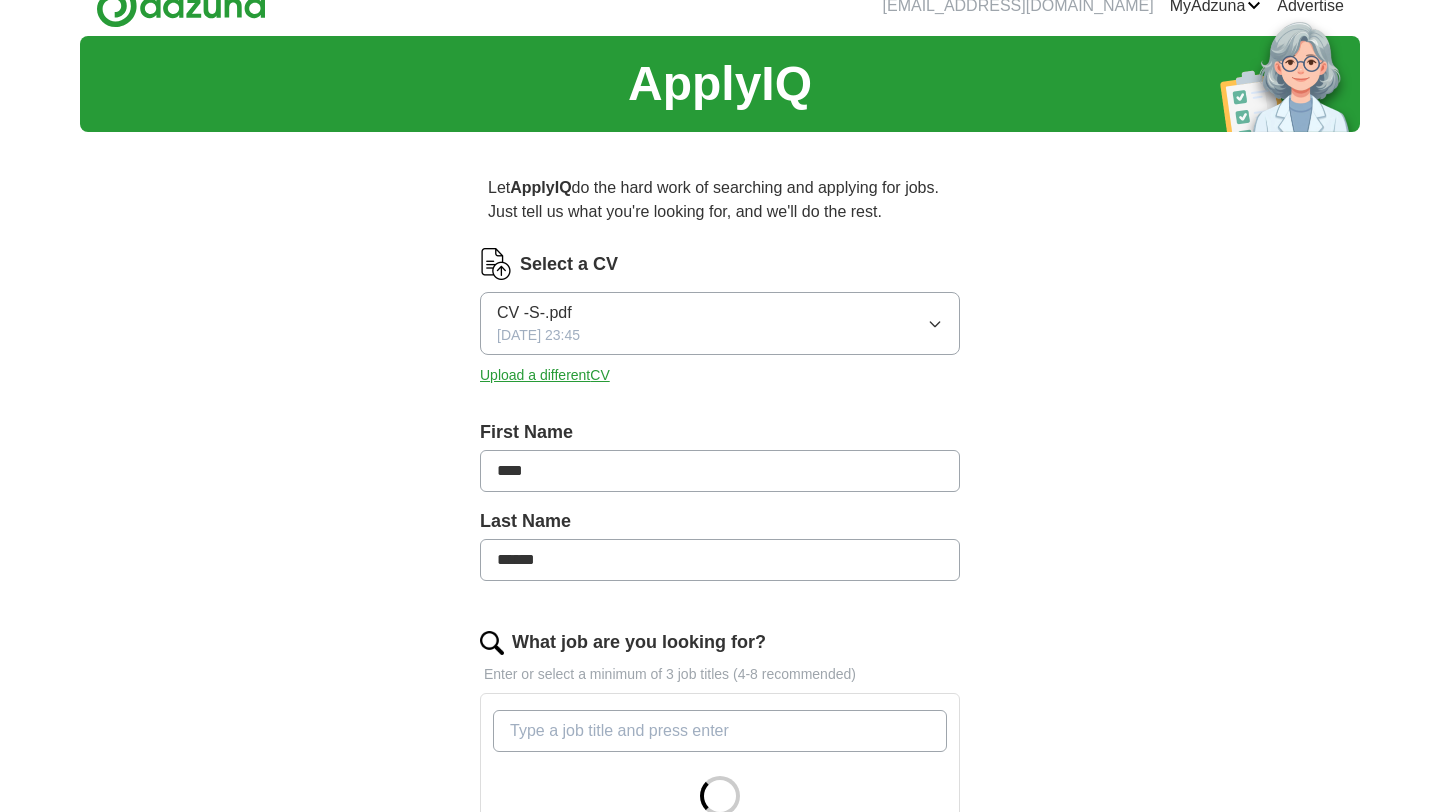 scroll, scrollTop: 29, scrollLeft: 0, axis: vertical 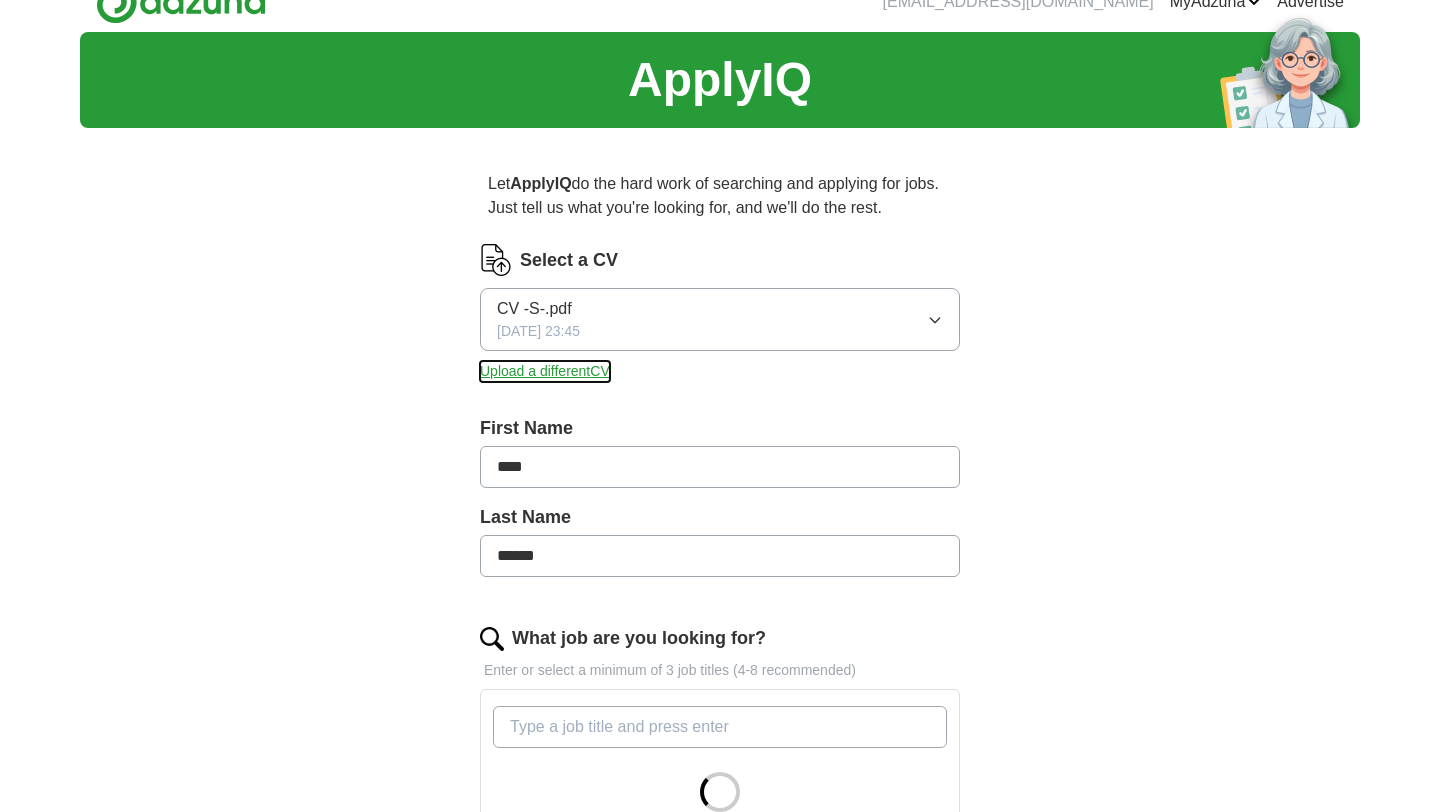click on "Upload a different  CV" at bounding box center [545, 371] 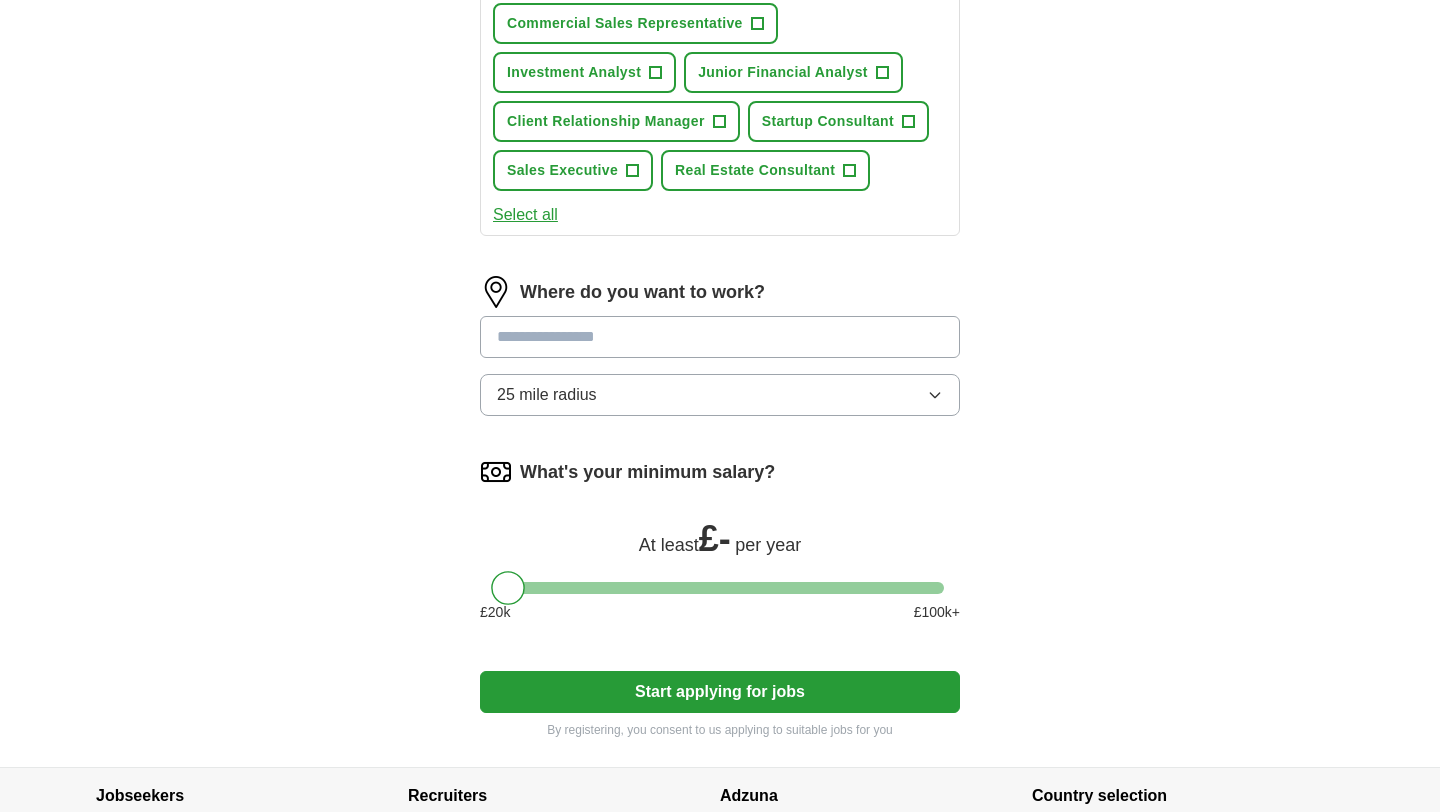 scroll, scrollTop: 1086, scrollLeft: 0, axis: vertical 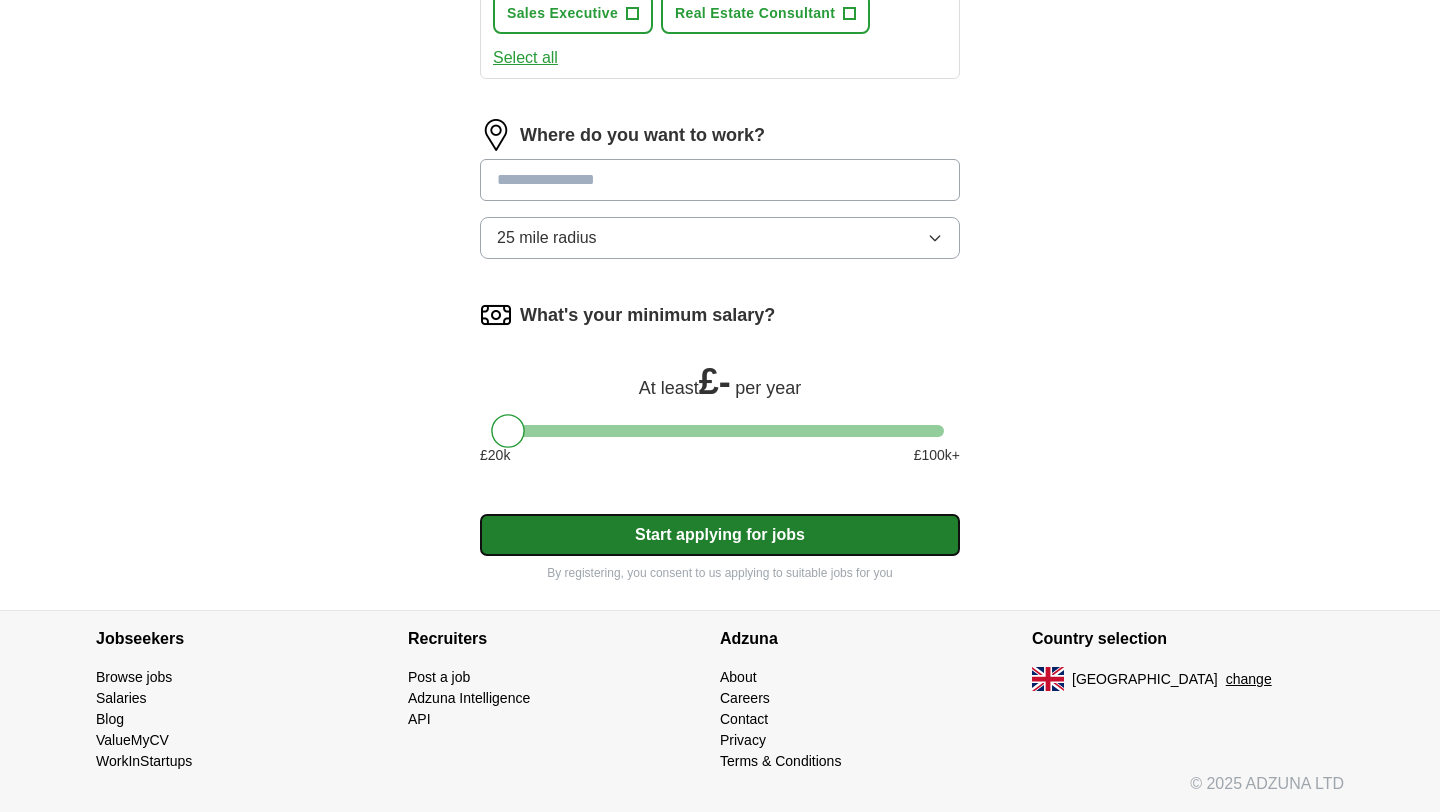 click on "Start applying for jobs" at bounding box center [720, 535] 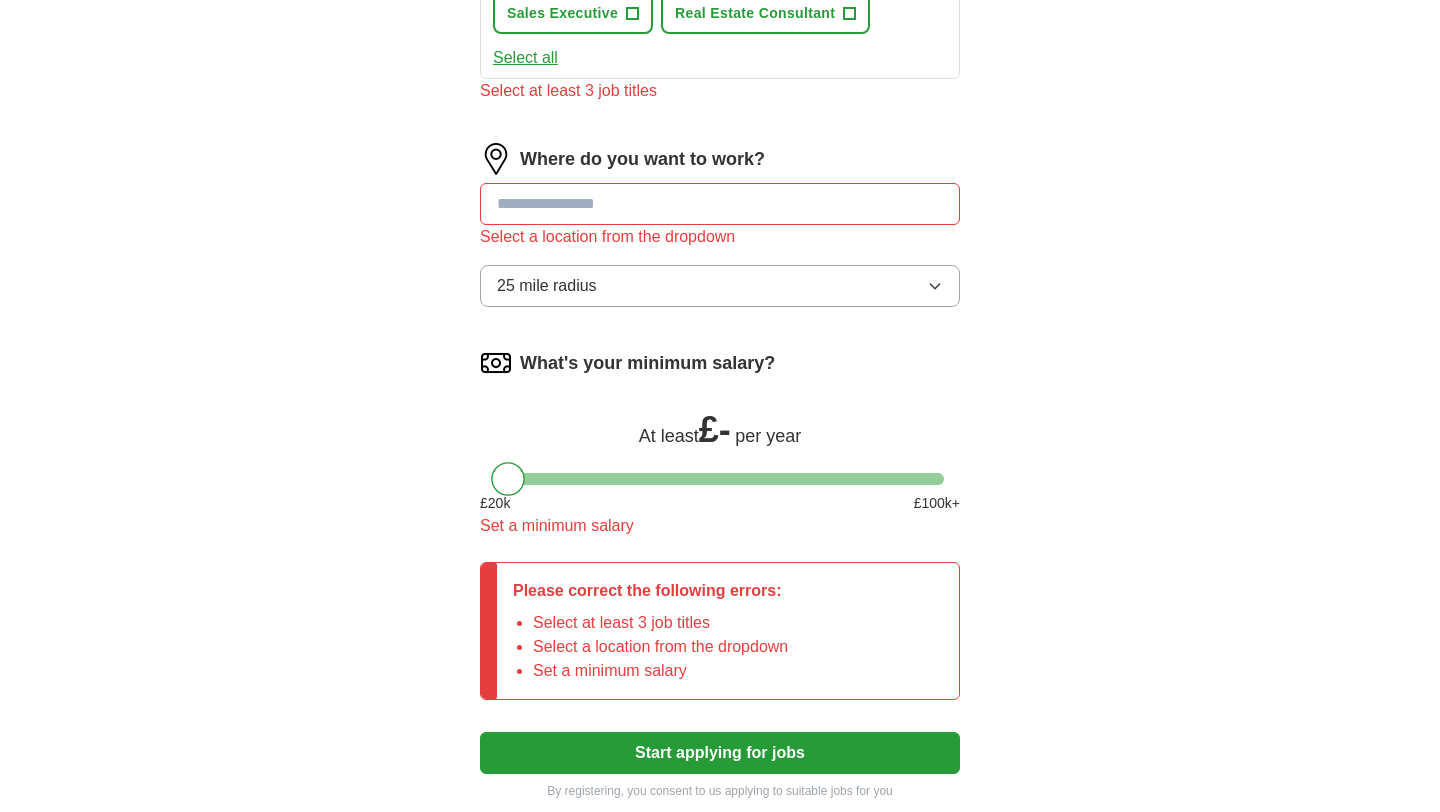 click at bounding box center [720, 204] 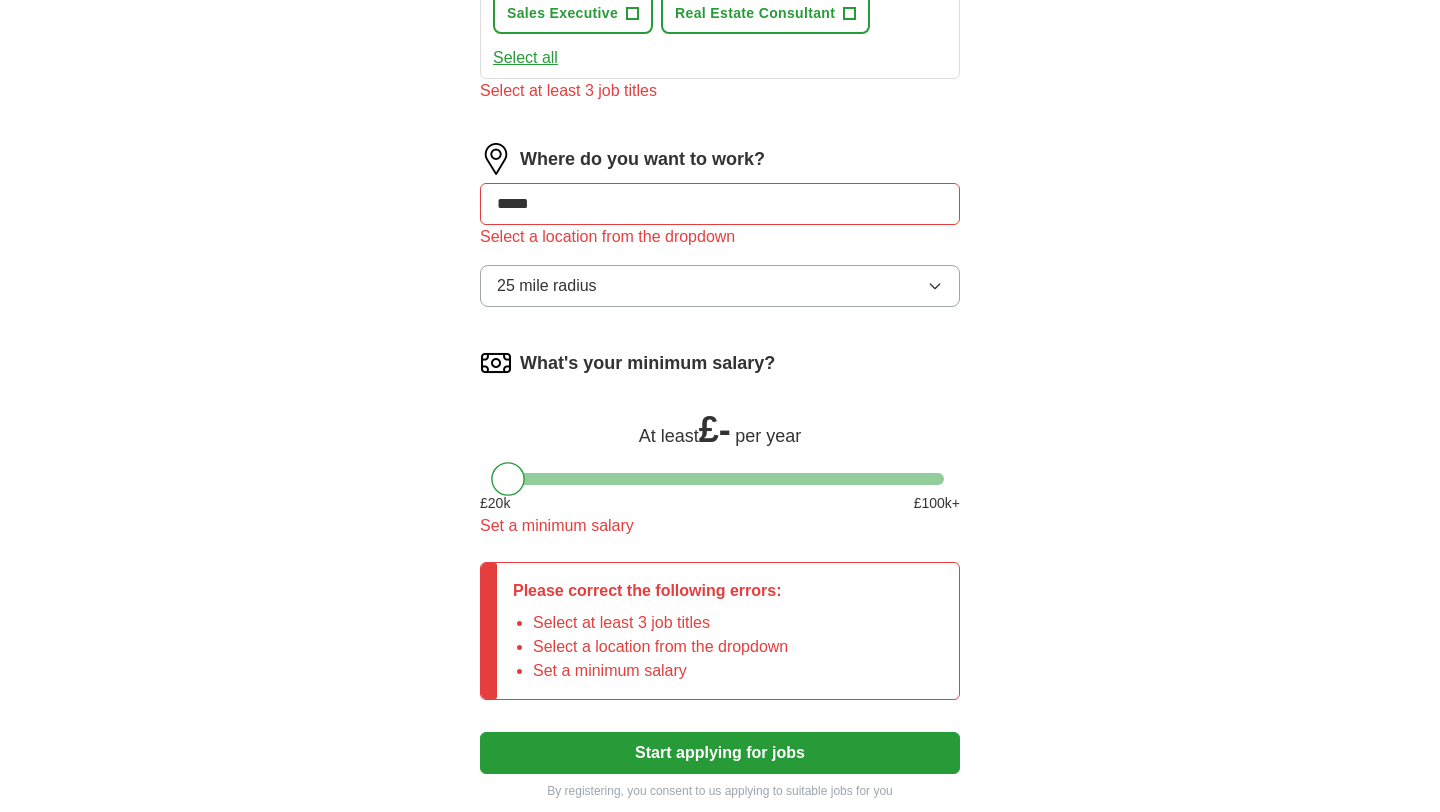 type on "******" 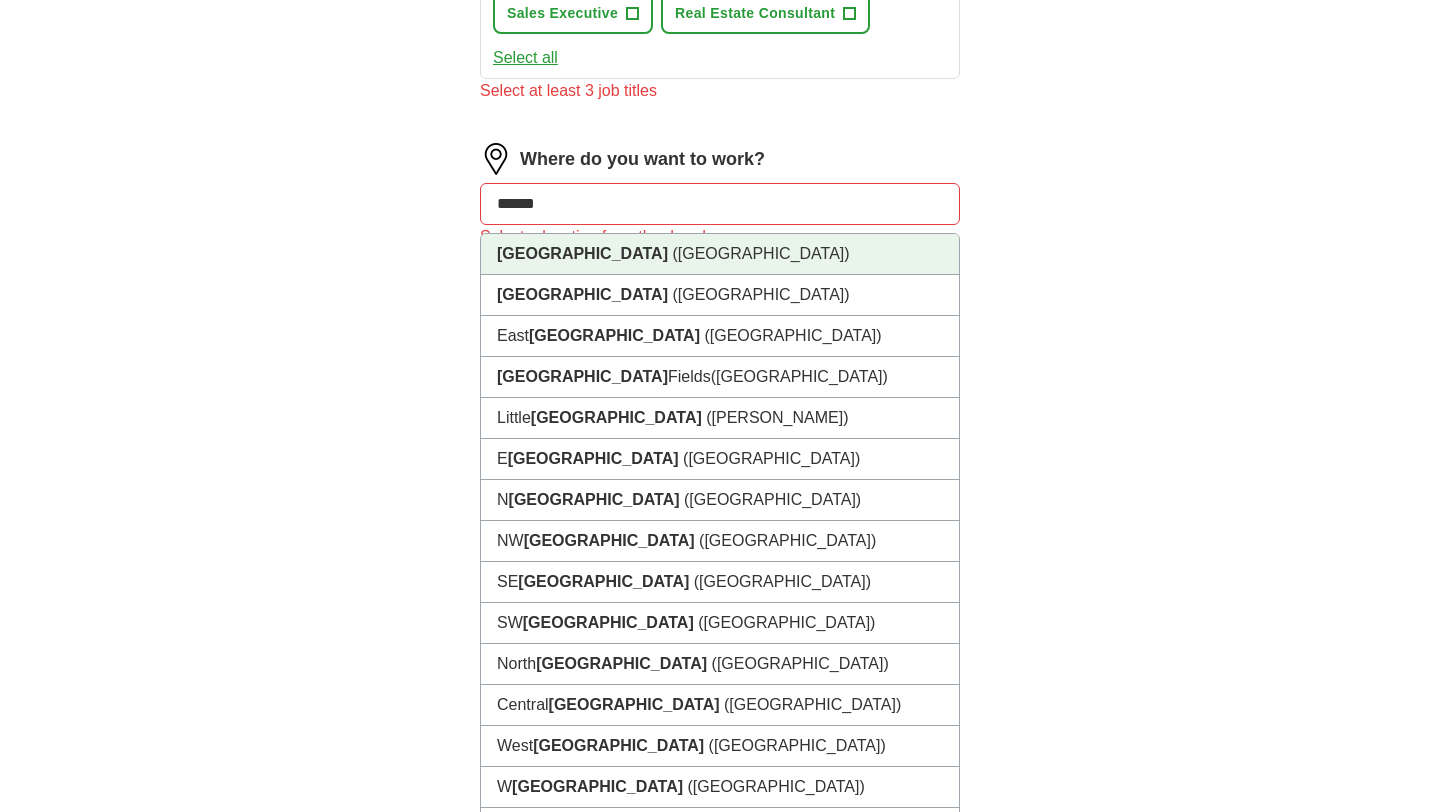 click on "[GEOGRAPHIC_DATA]   ([GEOGRAPHIC_DATA])" at bounding box center (720, 254) 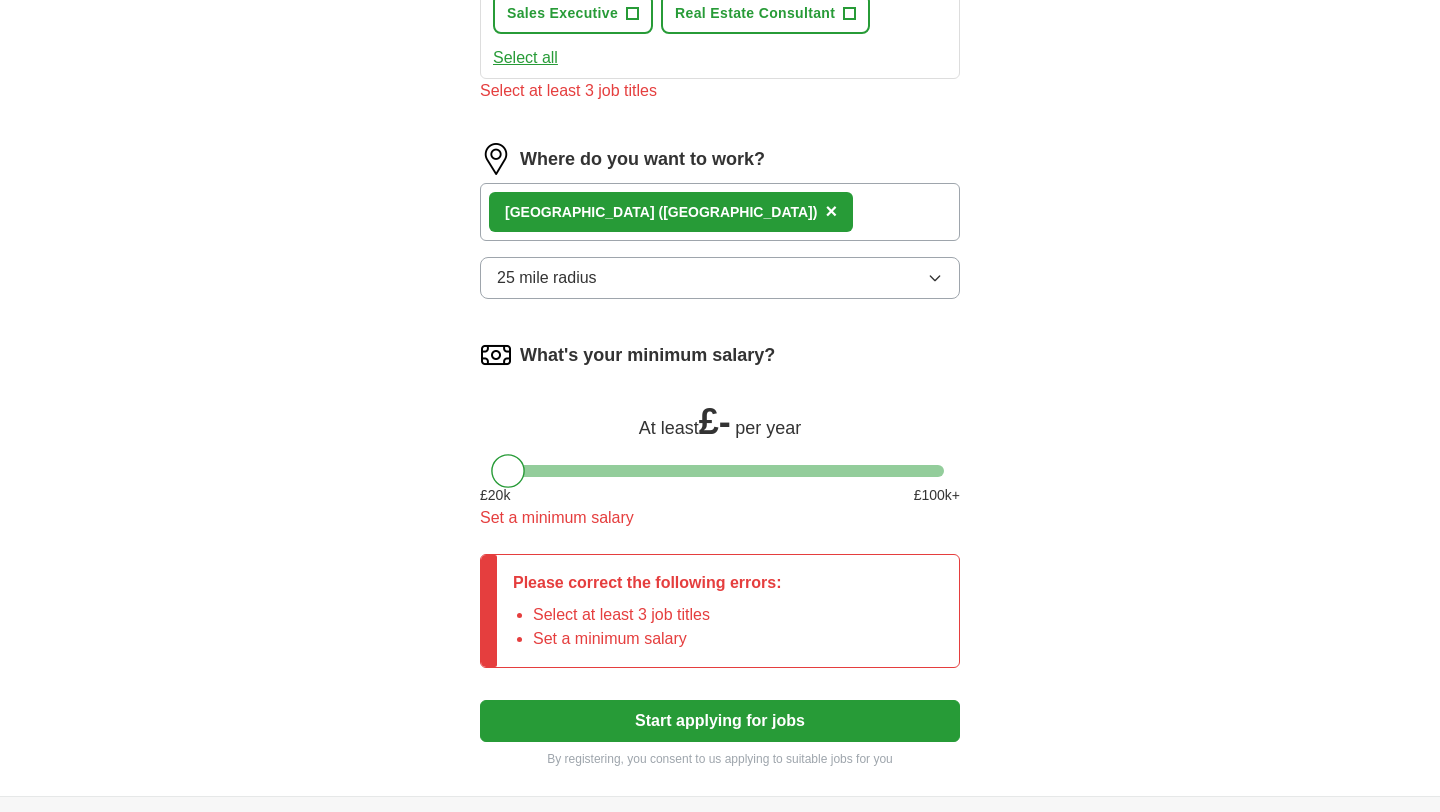 scroll, scrollTop: 1272, scrollLeft: 0, axis: vertical 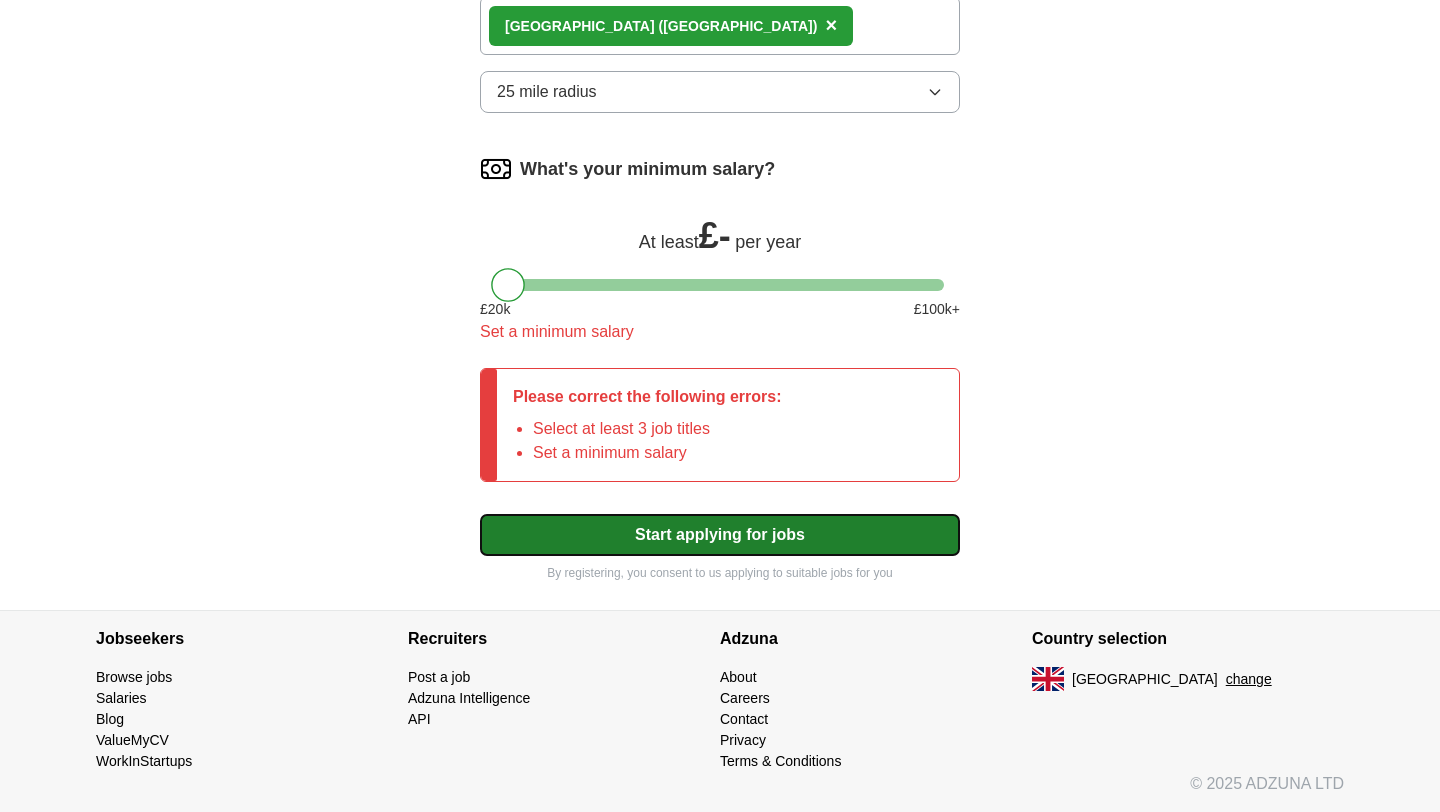 click on "Start applying for jobs" at bounding box center (720, 535) 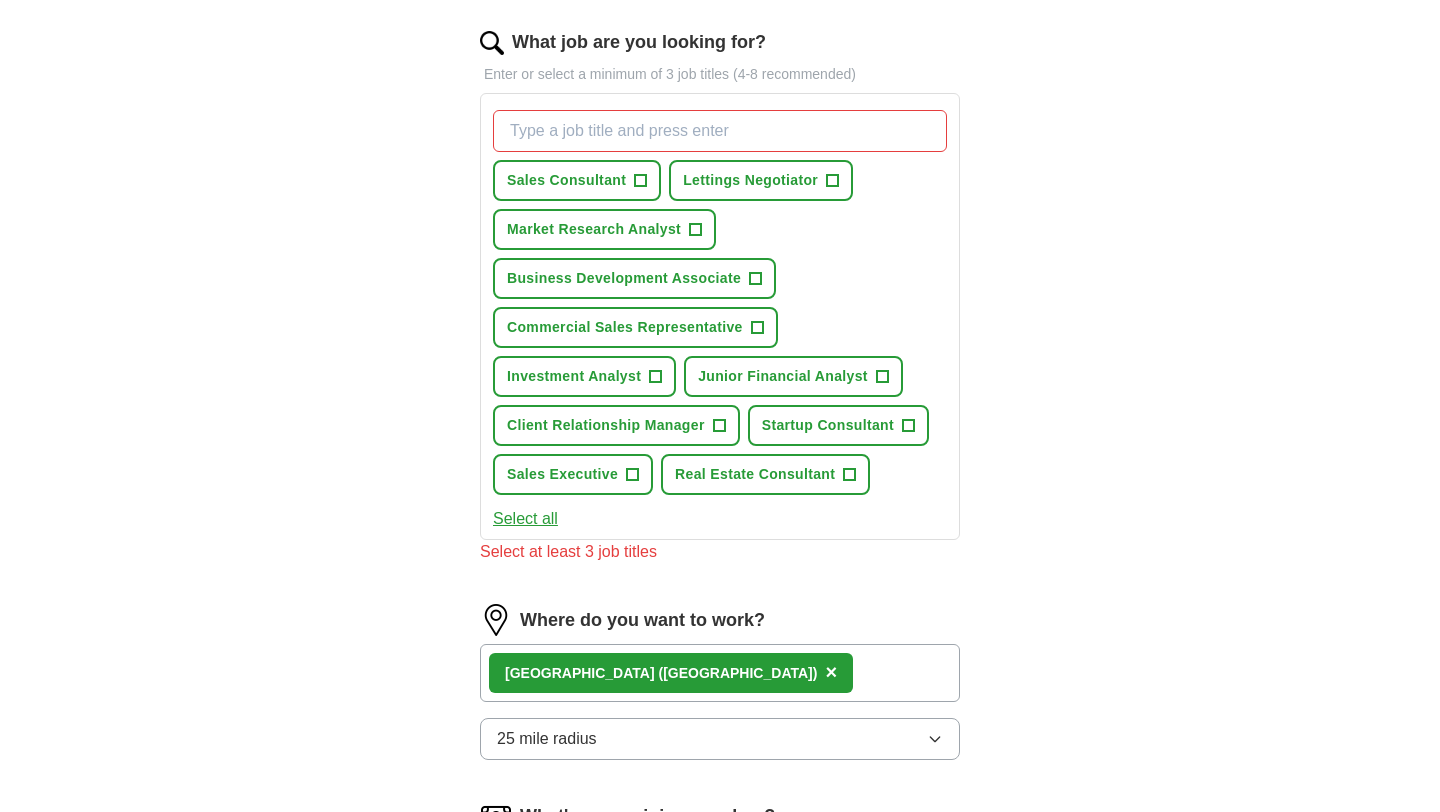 scroll, scrollTop: 592, scrollLeft: 0, axis: vertical 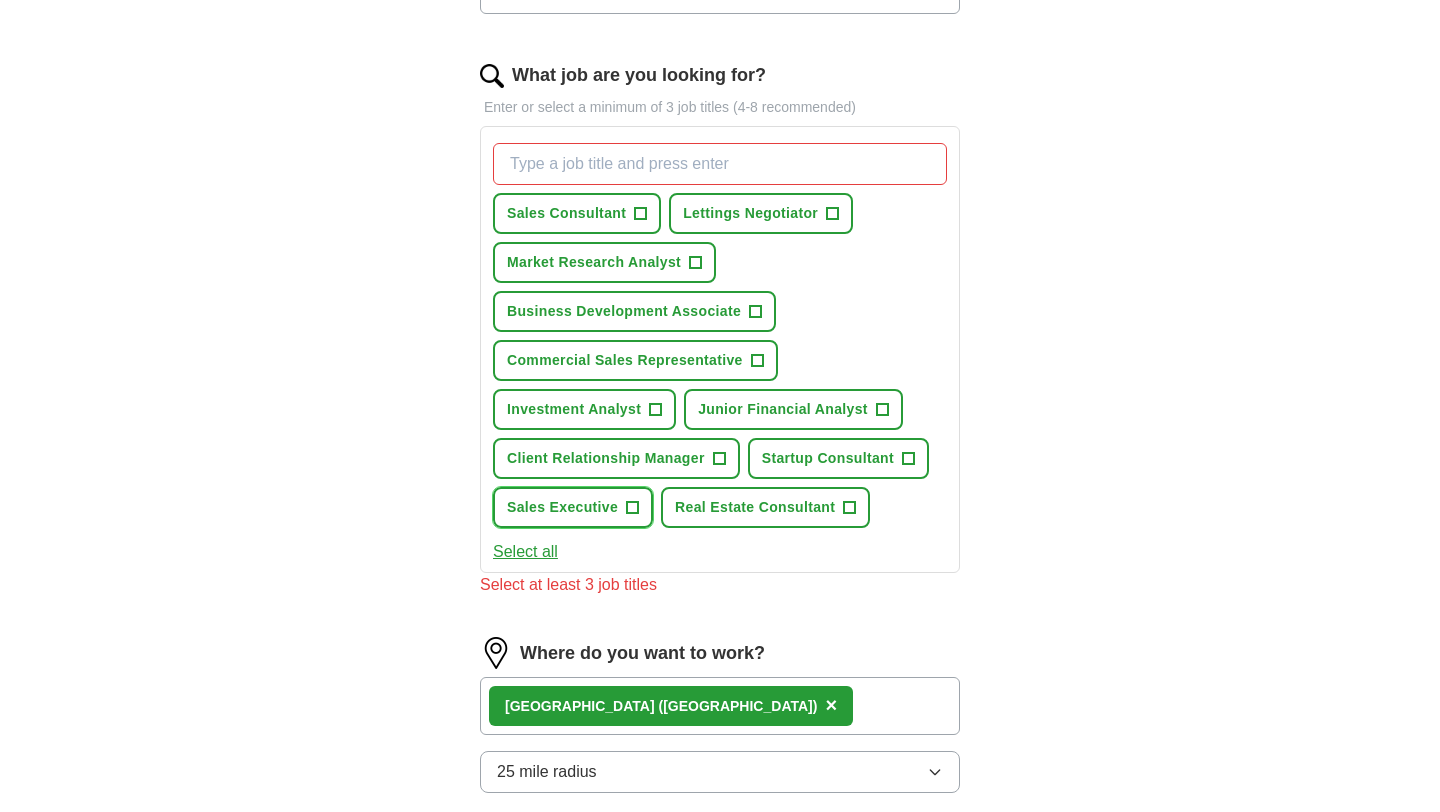 click on "Sales Executive" at bounding box center [562, 507] 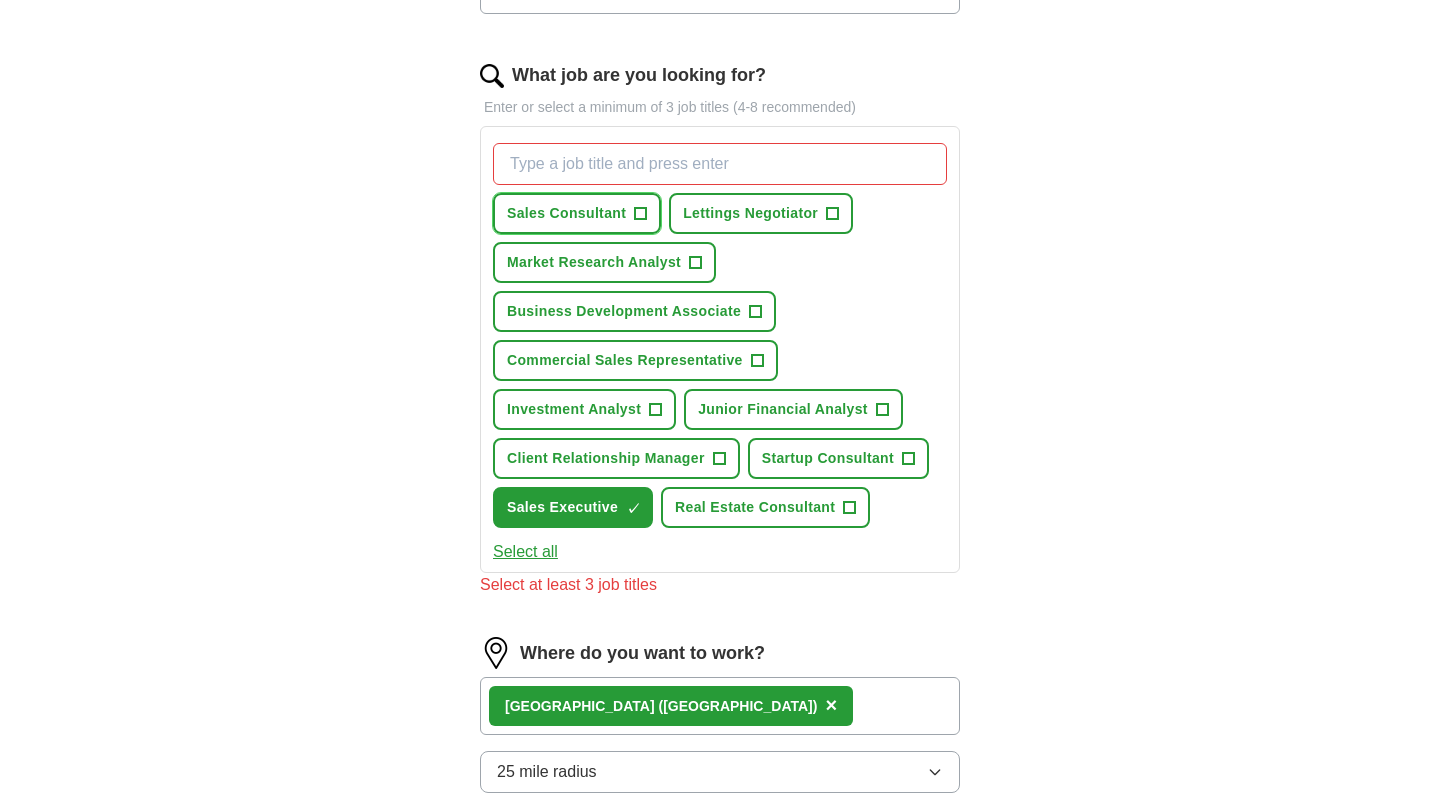 click on "Sales Consultant" at bounding box center (566, 213) 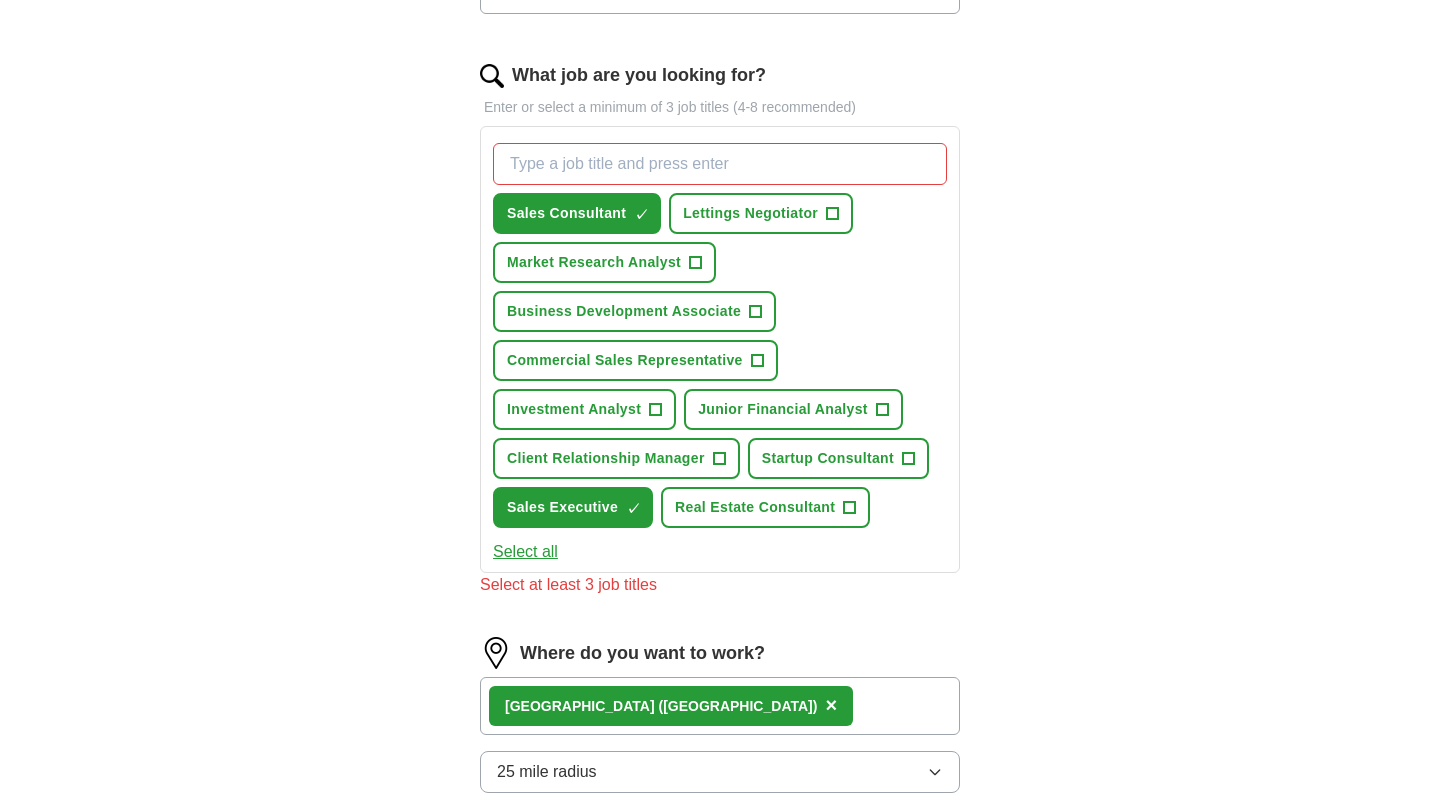 click on "What job are you looking for?" at bounding box center (720, 164) 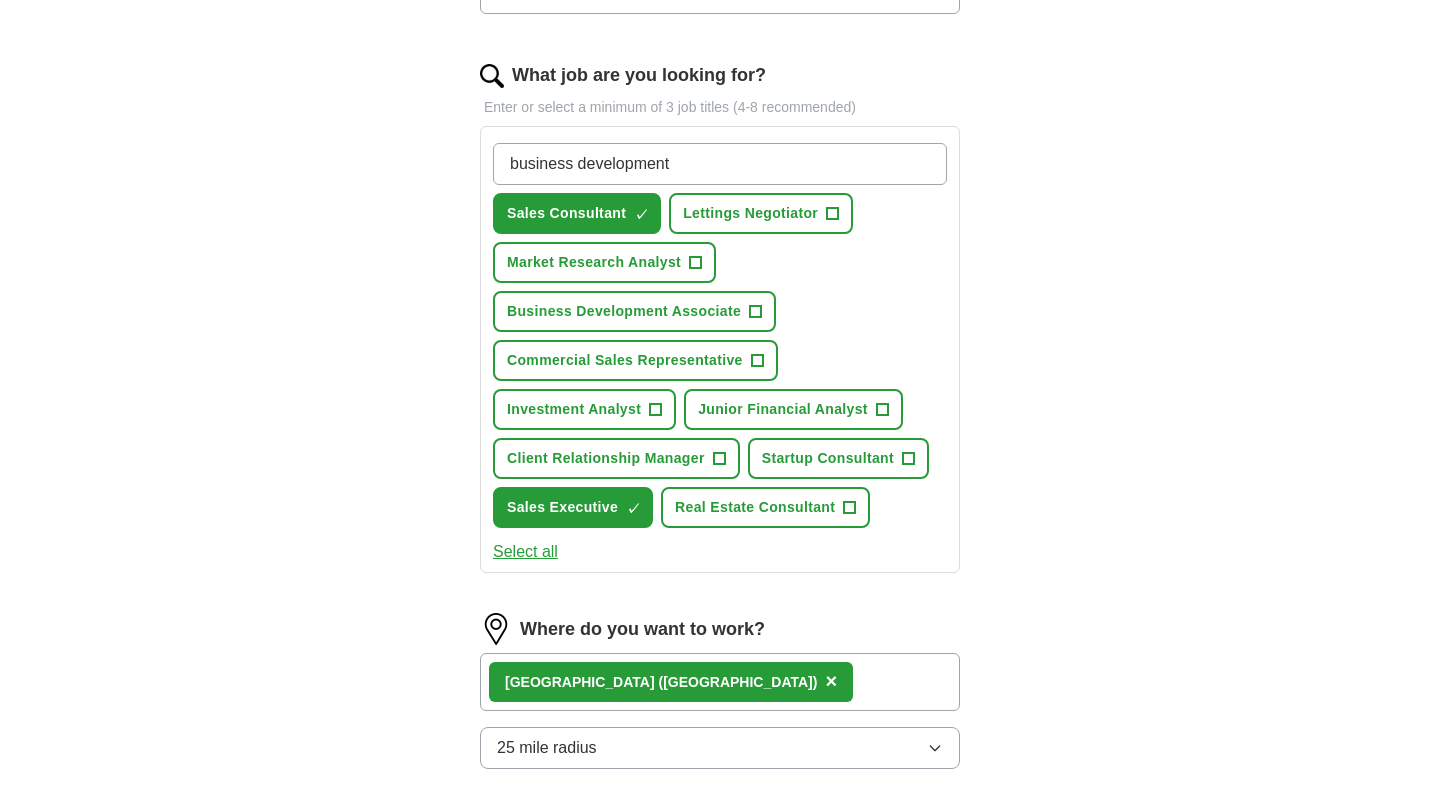 type on "business development" 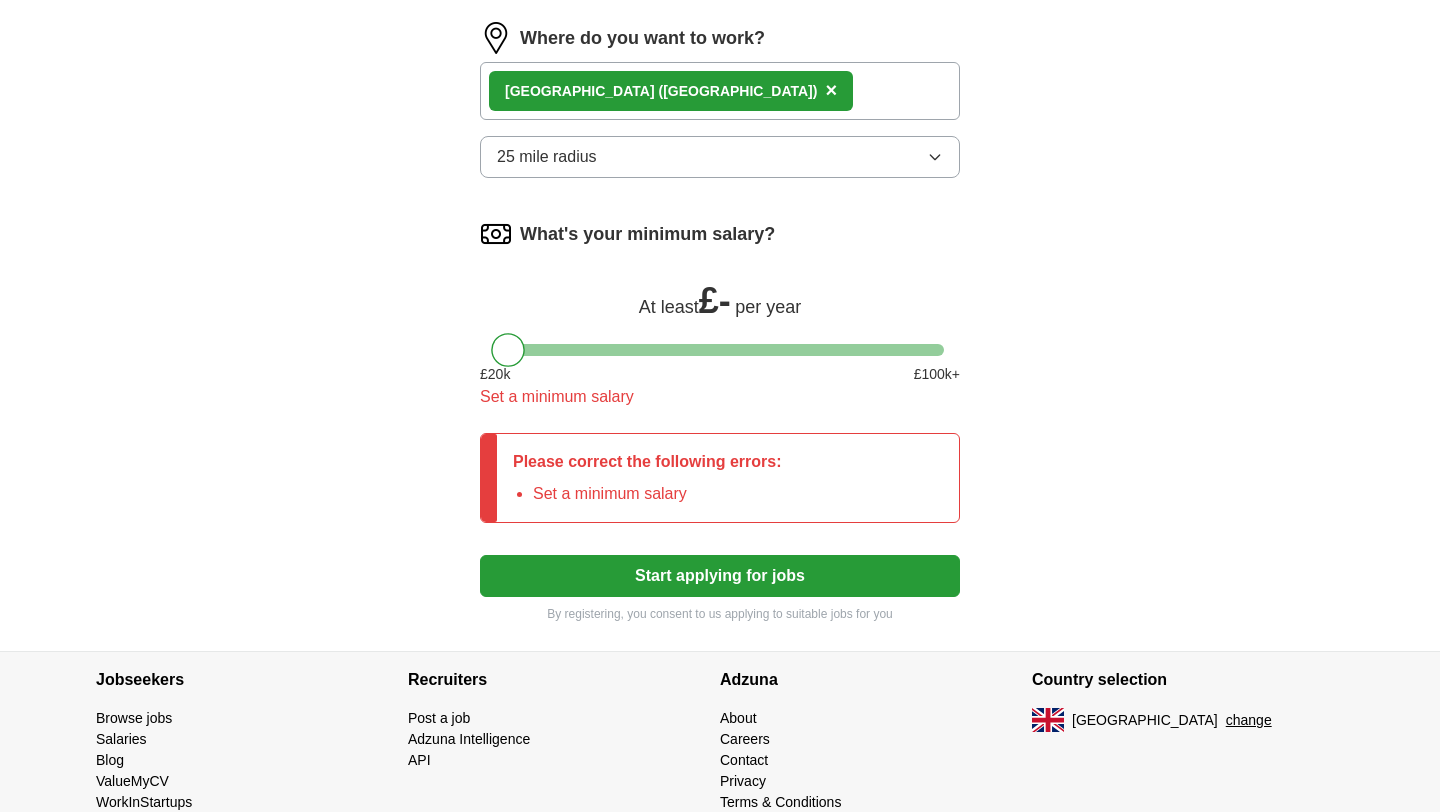 scroll, scrollTop: 1224, scrollLeft: 0, axis: vertical 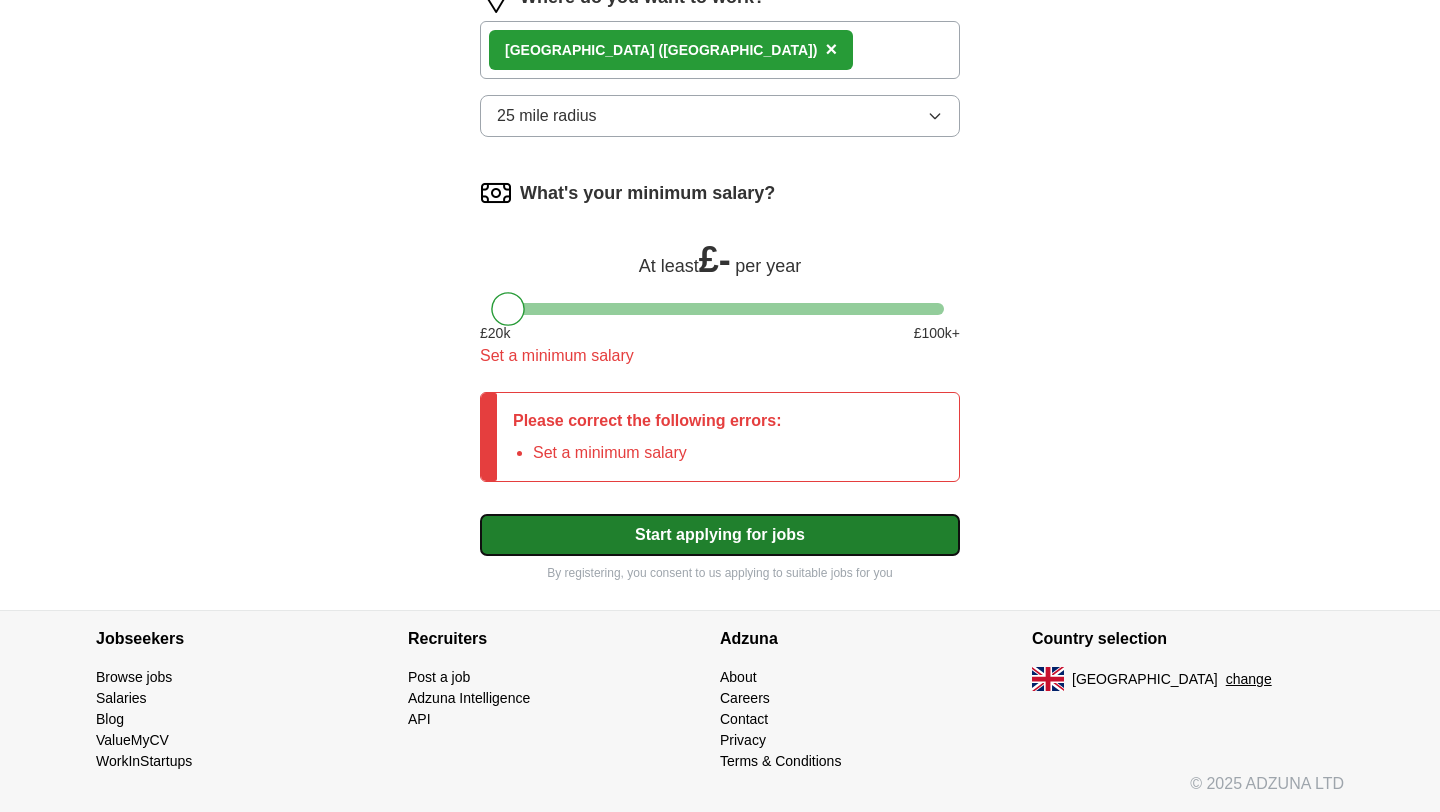click on "Start applying for jobs" at bounding box center (720, 535) 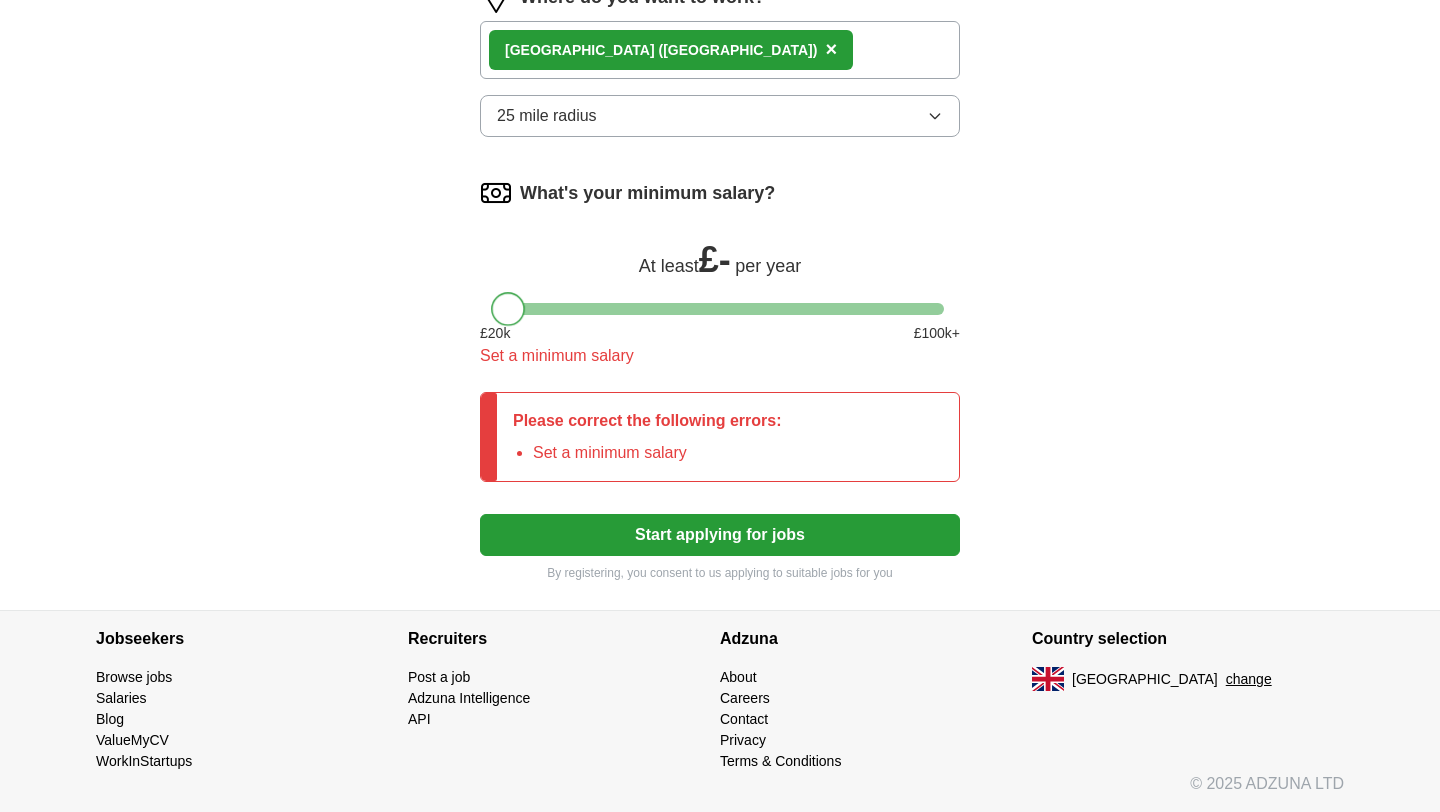 scroll, scrollTop: 1102, scrollLeft: 0, axis: vertical 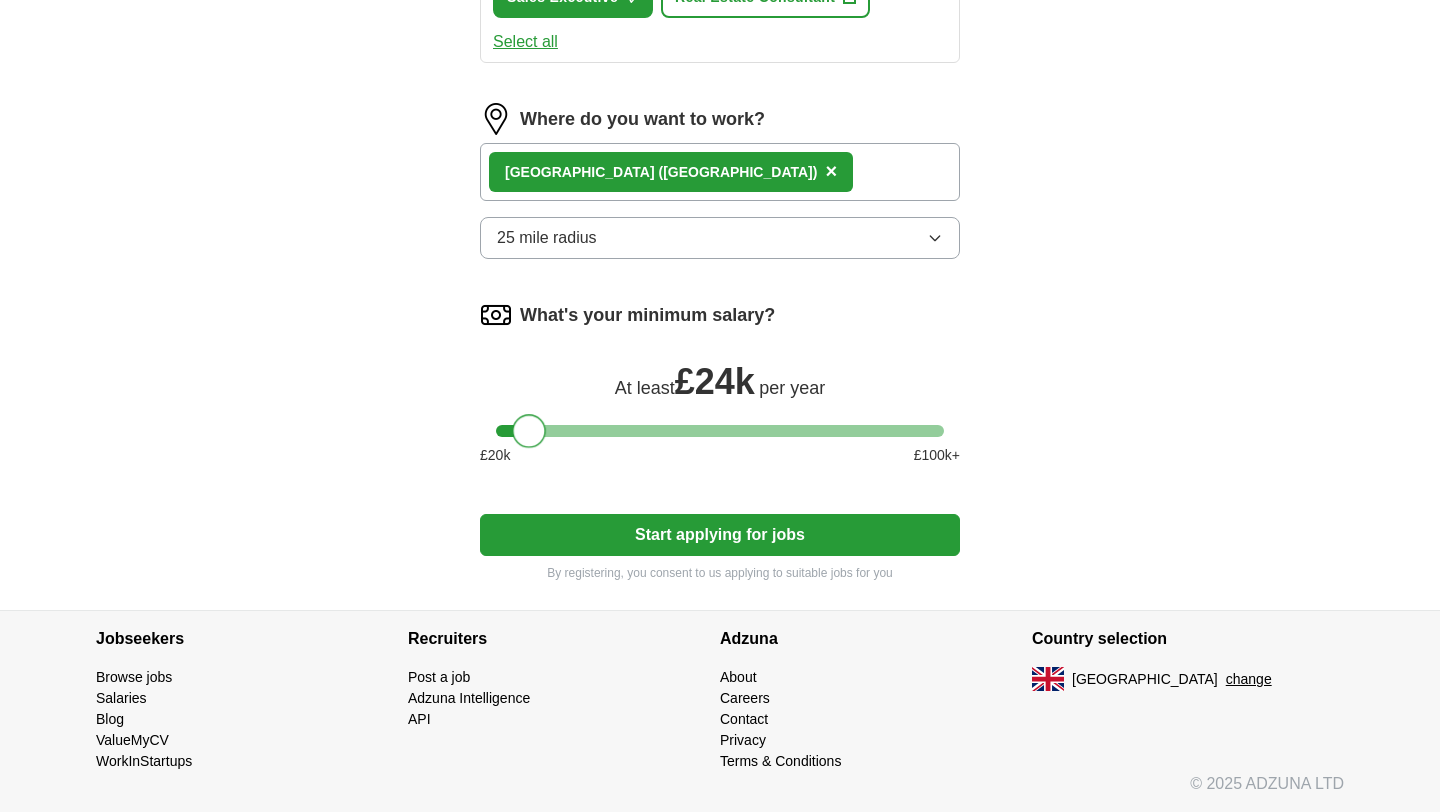 drag, startPoint x: 501, startPoint y: 309, endPoint x: 522, endPoint y: 402, distance: 95.34149 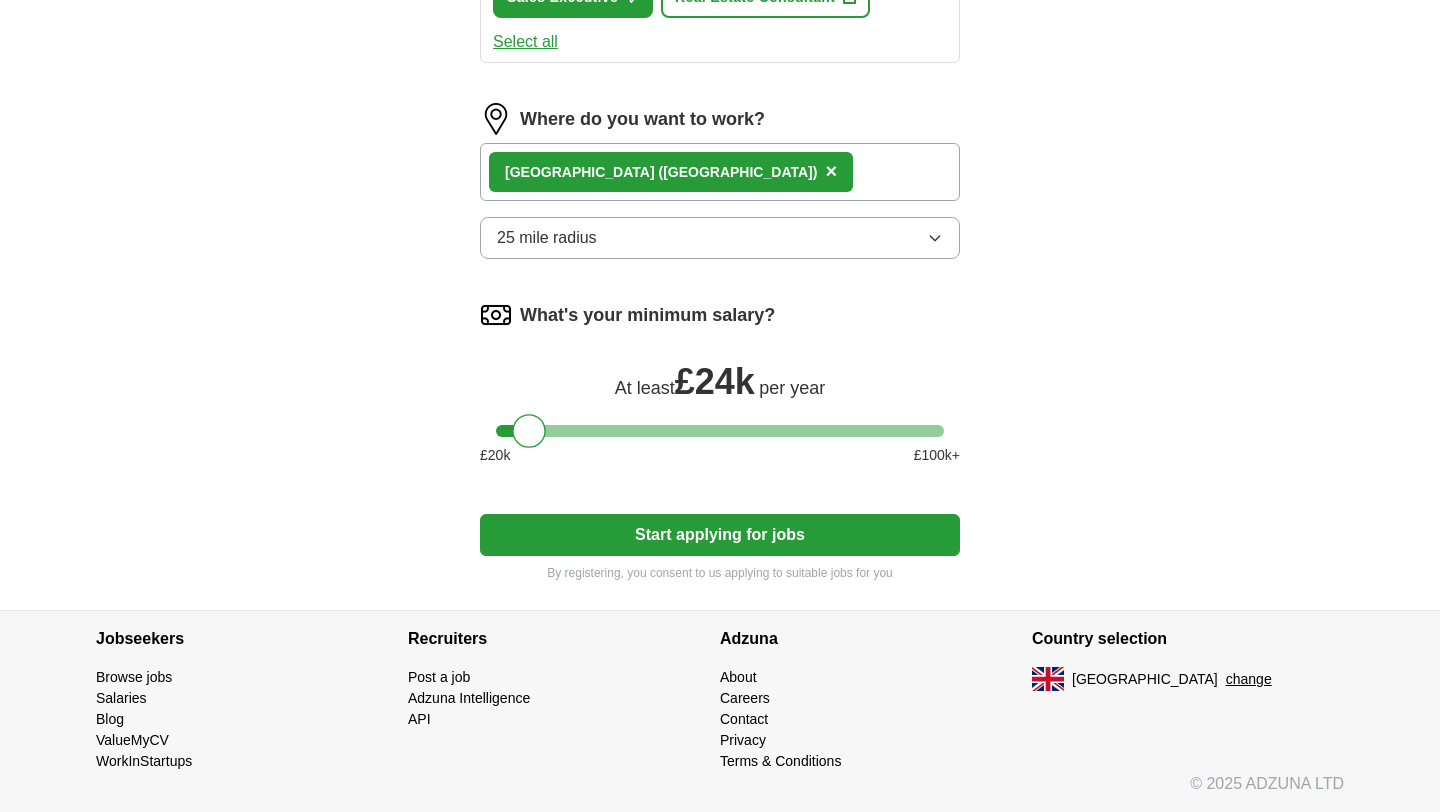 click on "Select a CV [PERSON_NAME] CV.pdf [DATE] 21:37 Upload a different  CV First Name **** Last Name ****** What job are you looking for? Enter or select a minimum of 3 job titles (4-8 recommended) business development ✓ × Sales Consultant ✓ × Lettings Negotiator + Market Research Analyst + Business Development Associate + Commercial Sales Representative + Investment Analyst + Junior Financial Analyst + Client Relationship Manager + Startup Consultant + Sales Executive ✓ × Real Estate Consultant + Select all Where do you want to work? [GEOGRAPHIC_DATA]   ([GEOGRAPHIC_DATA]) × 25 mile radius What's your minimum salary? At least  £ 24k   per year £ 20 k £ 100 k+ Start applying for jobs By registering, you consent to us applying to suitable jobs for you" at bounding box center [720, -124] 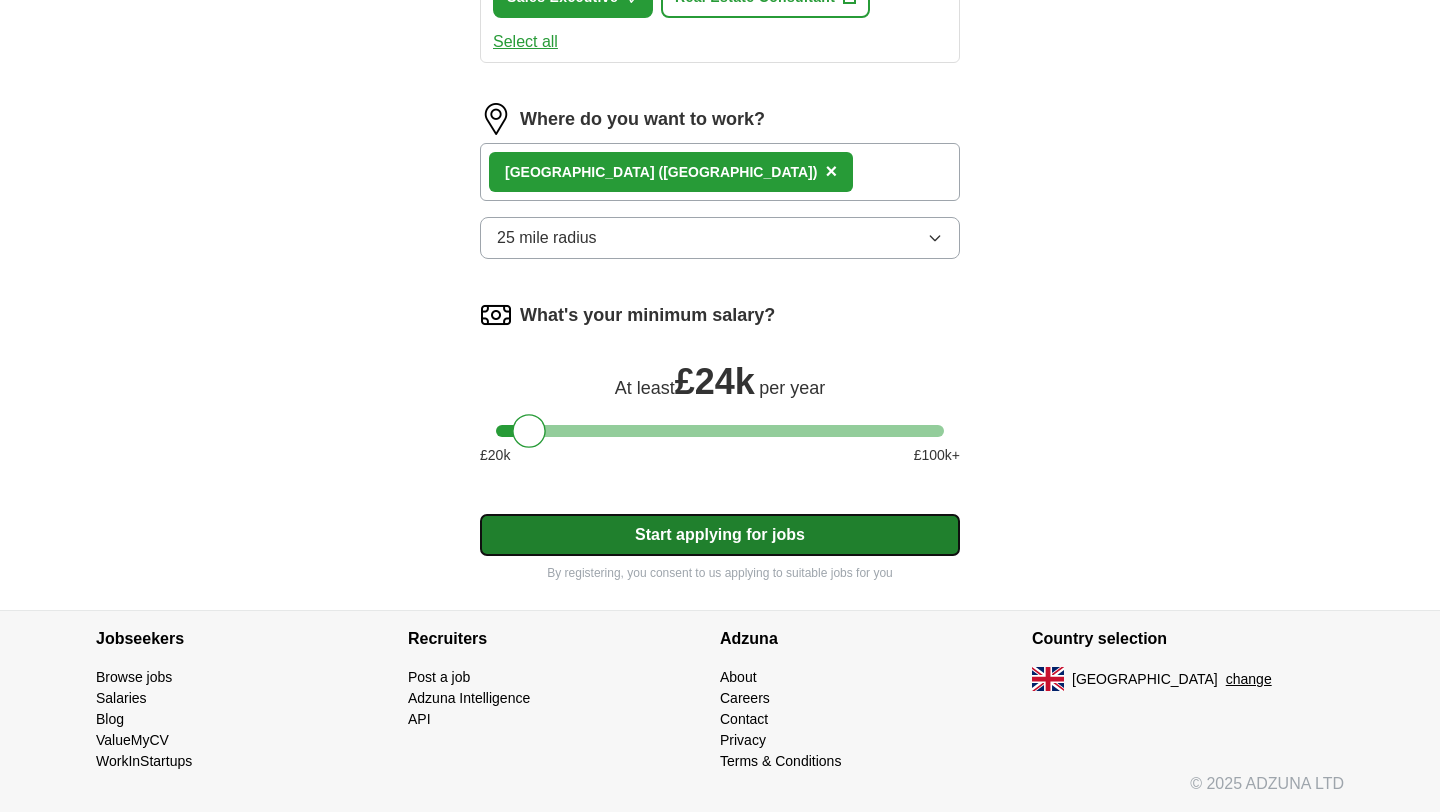 click on "Start applying for jobs" at bounding box center [720, 535] 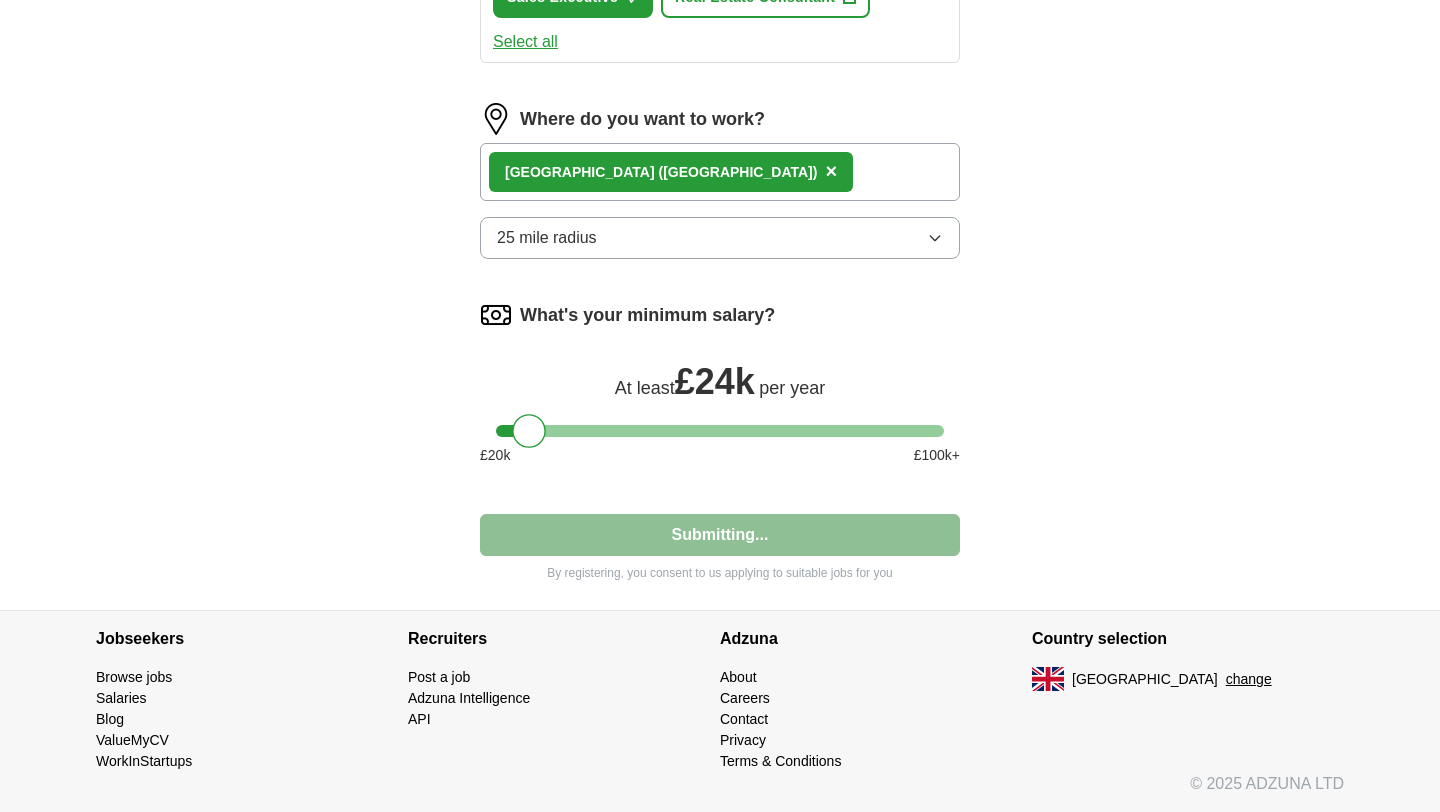 select on "**" 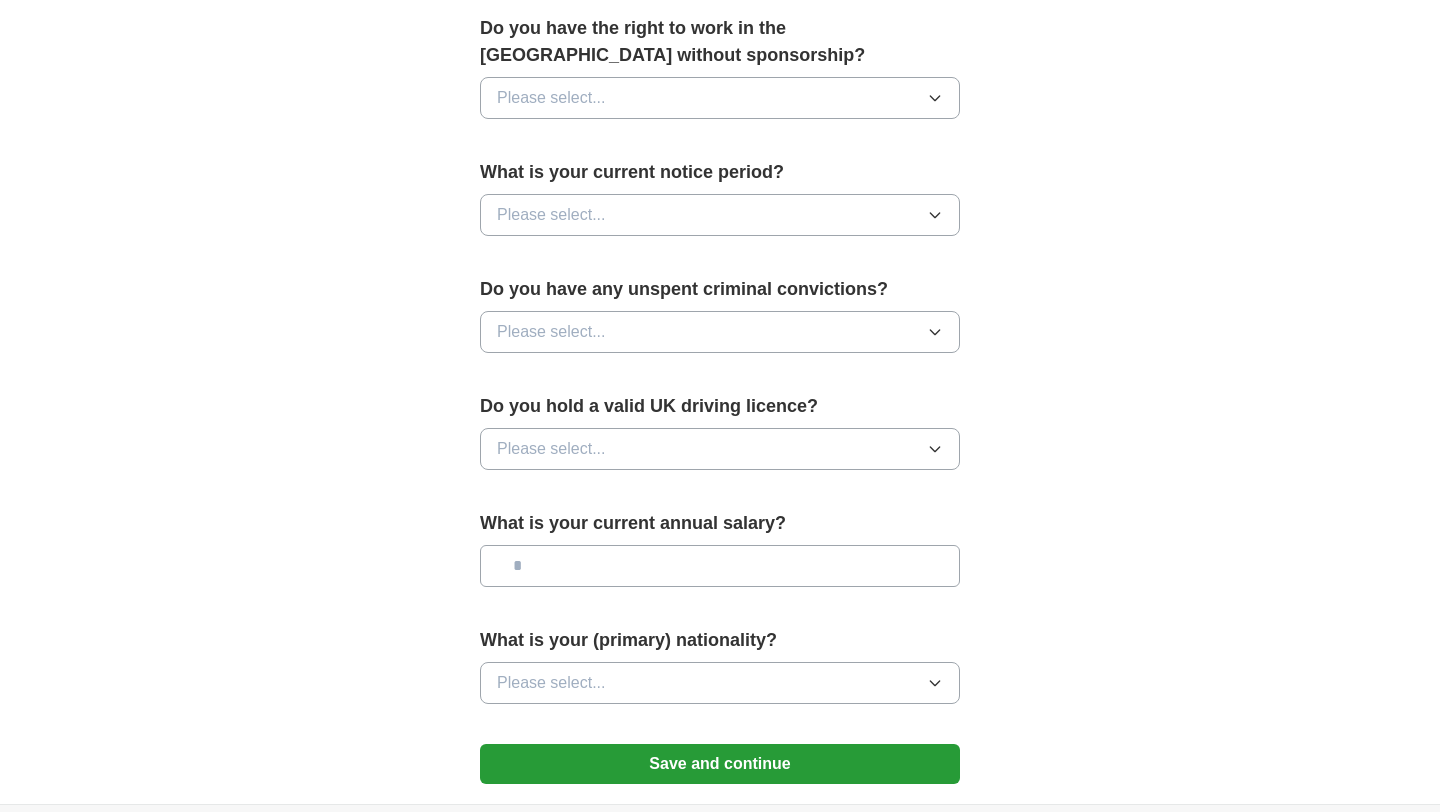 scroll, scrollTop: 1241, scrollLeft: 0, axis: vertical 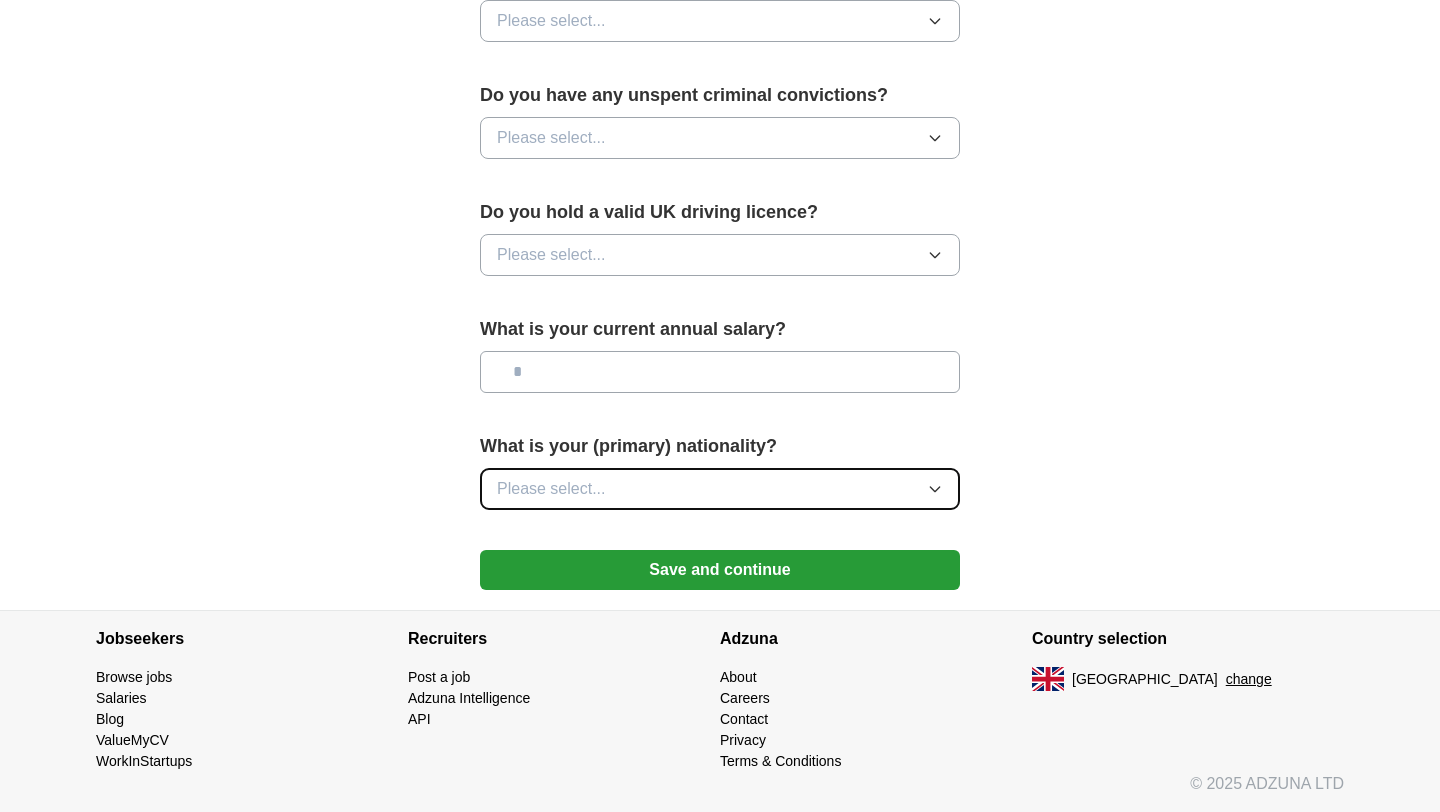 click on "Please select..." at bounding box center (720, 489) 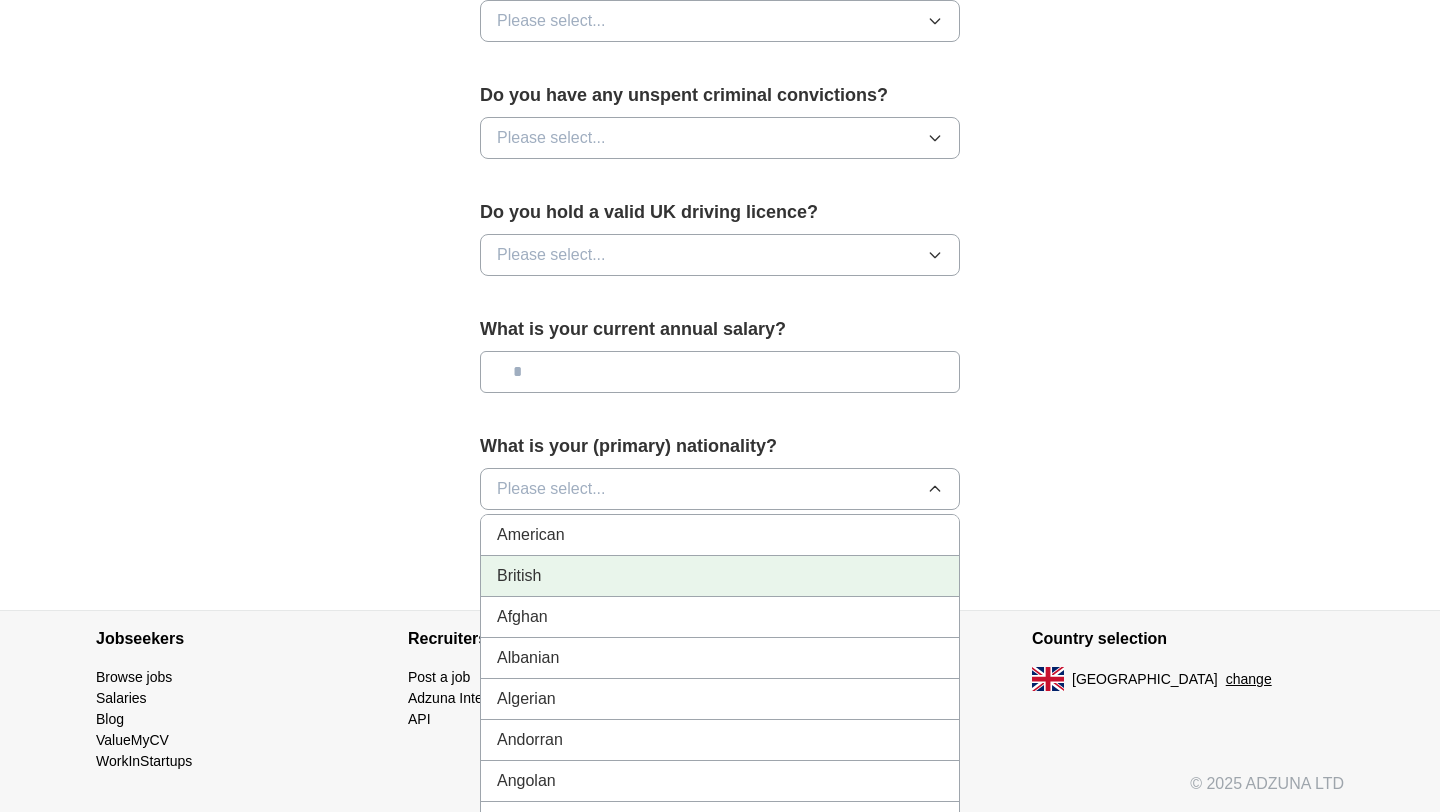 click on "British" at bounding box center (720, 576) 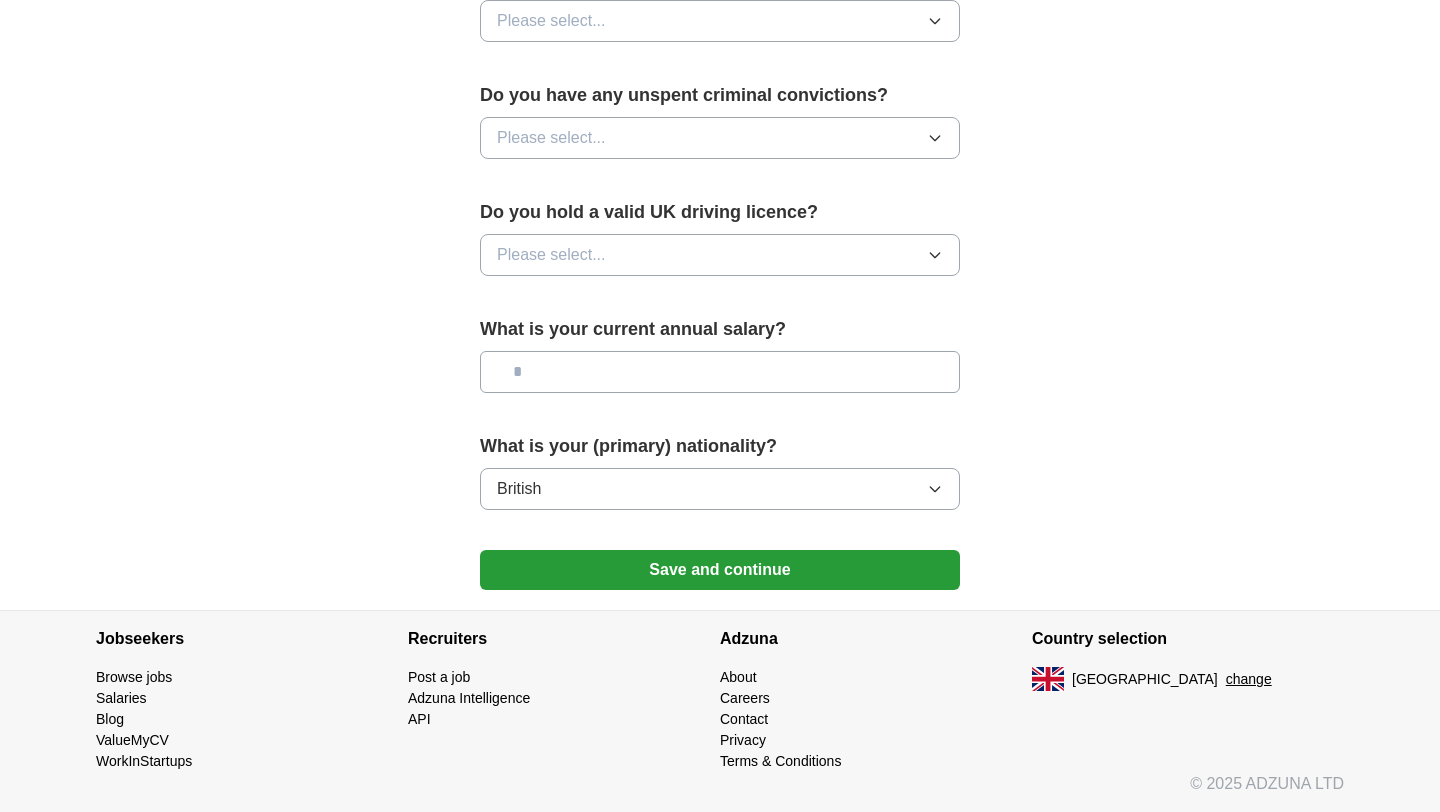 click at bounding box center [720, 372] 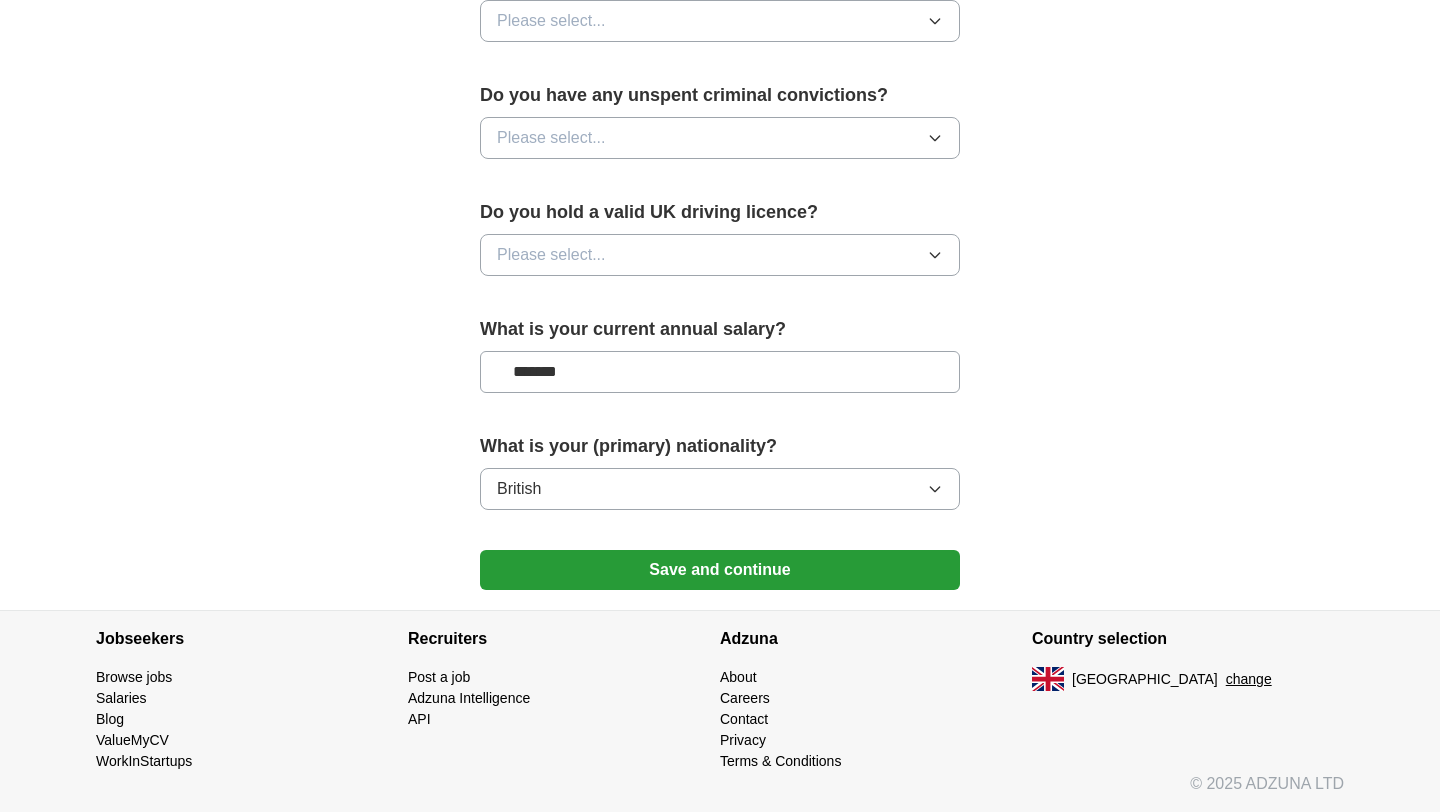 type on "*******" 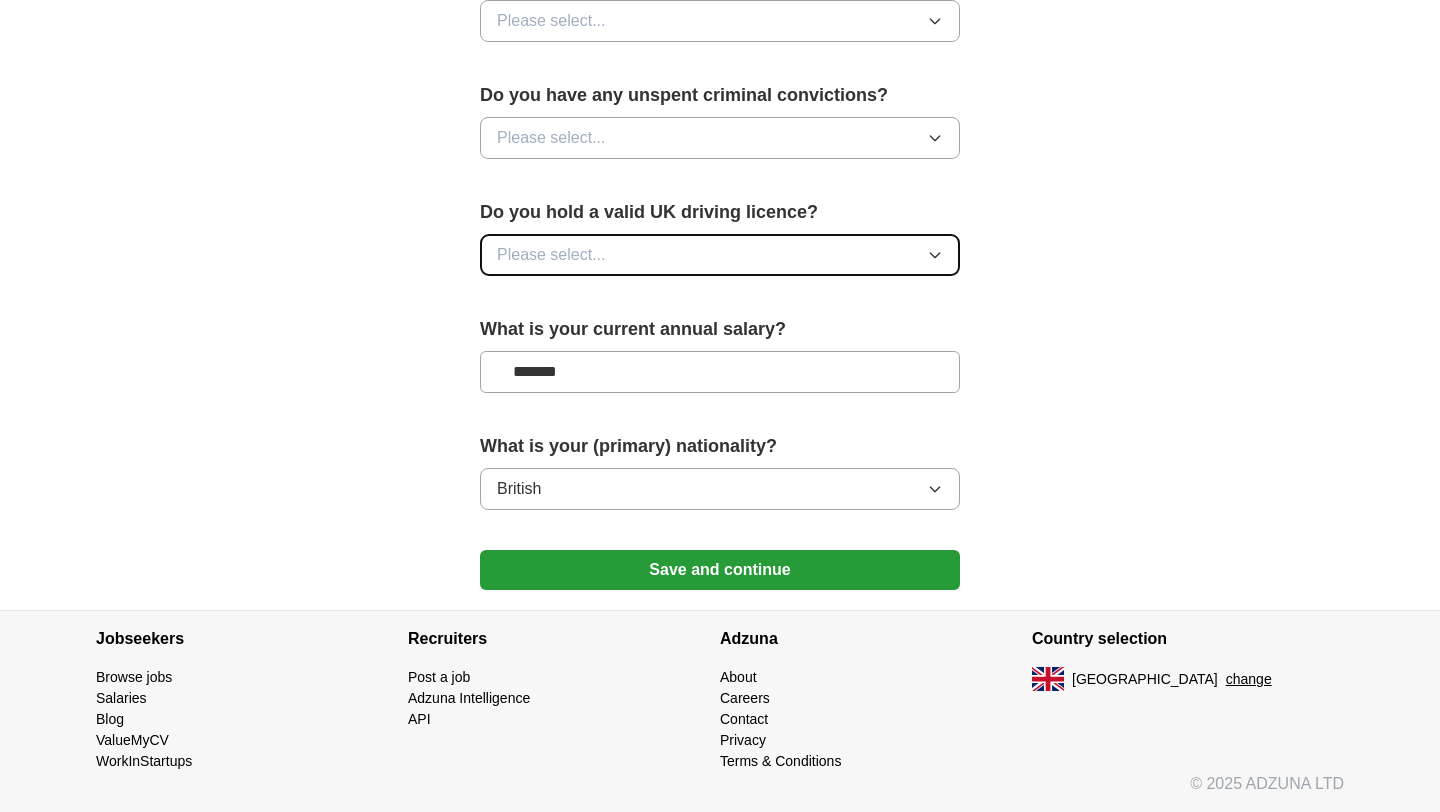 click on "Please select..." at bounding box center (551, 255) 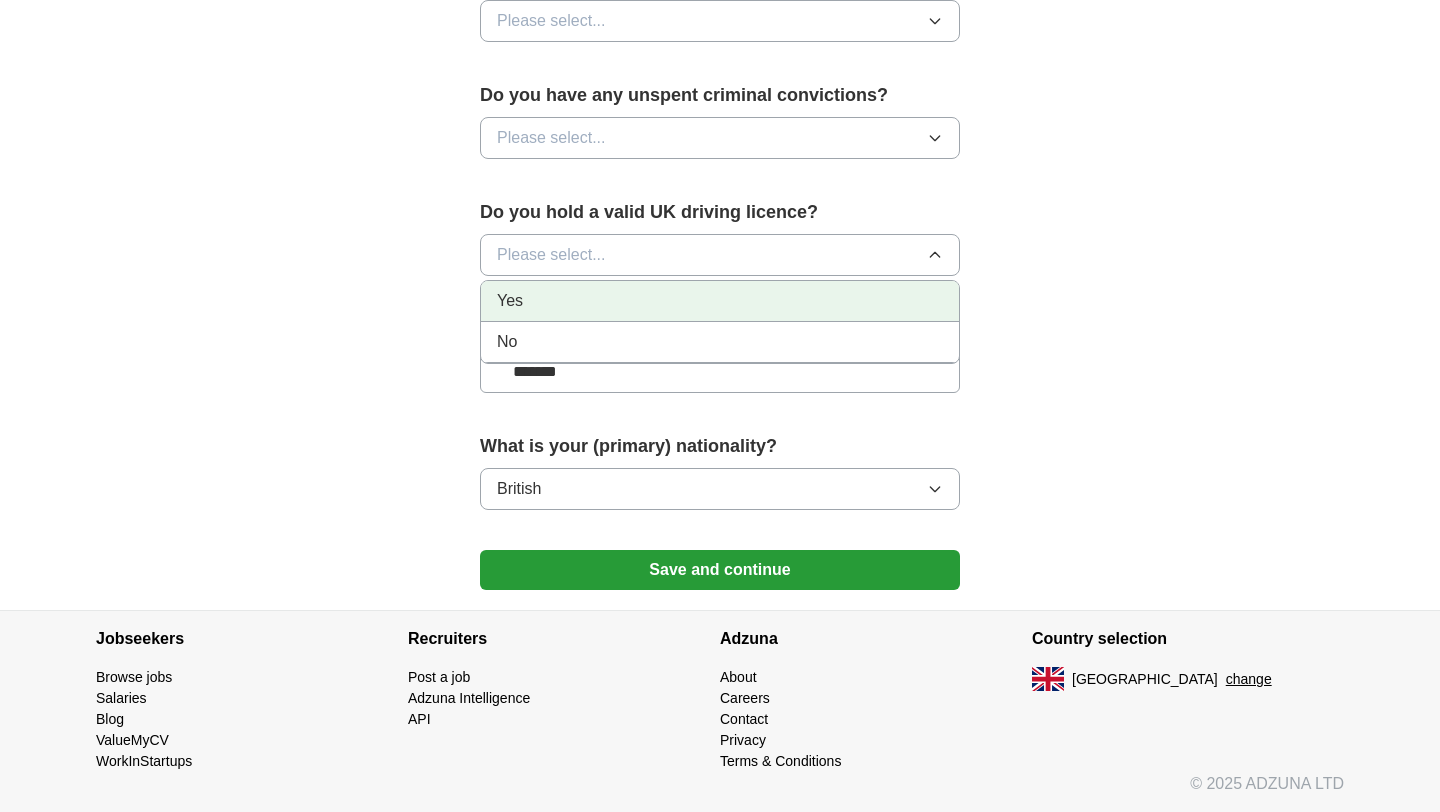 click on "Yes" at bounding box center (720, 301) 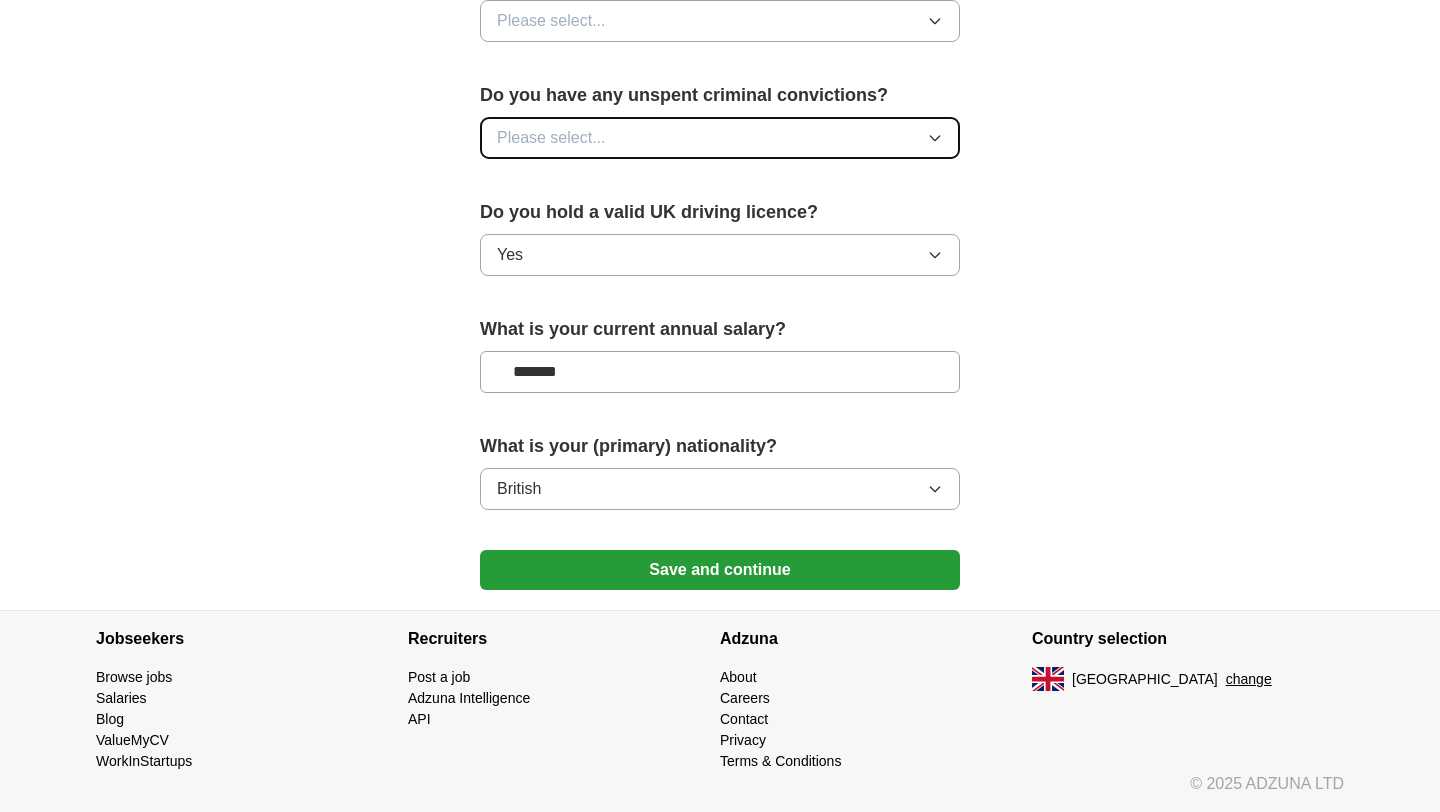 click on "Please select..." at bounding box center (551, 138) 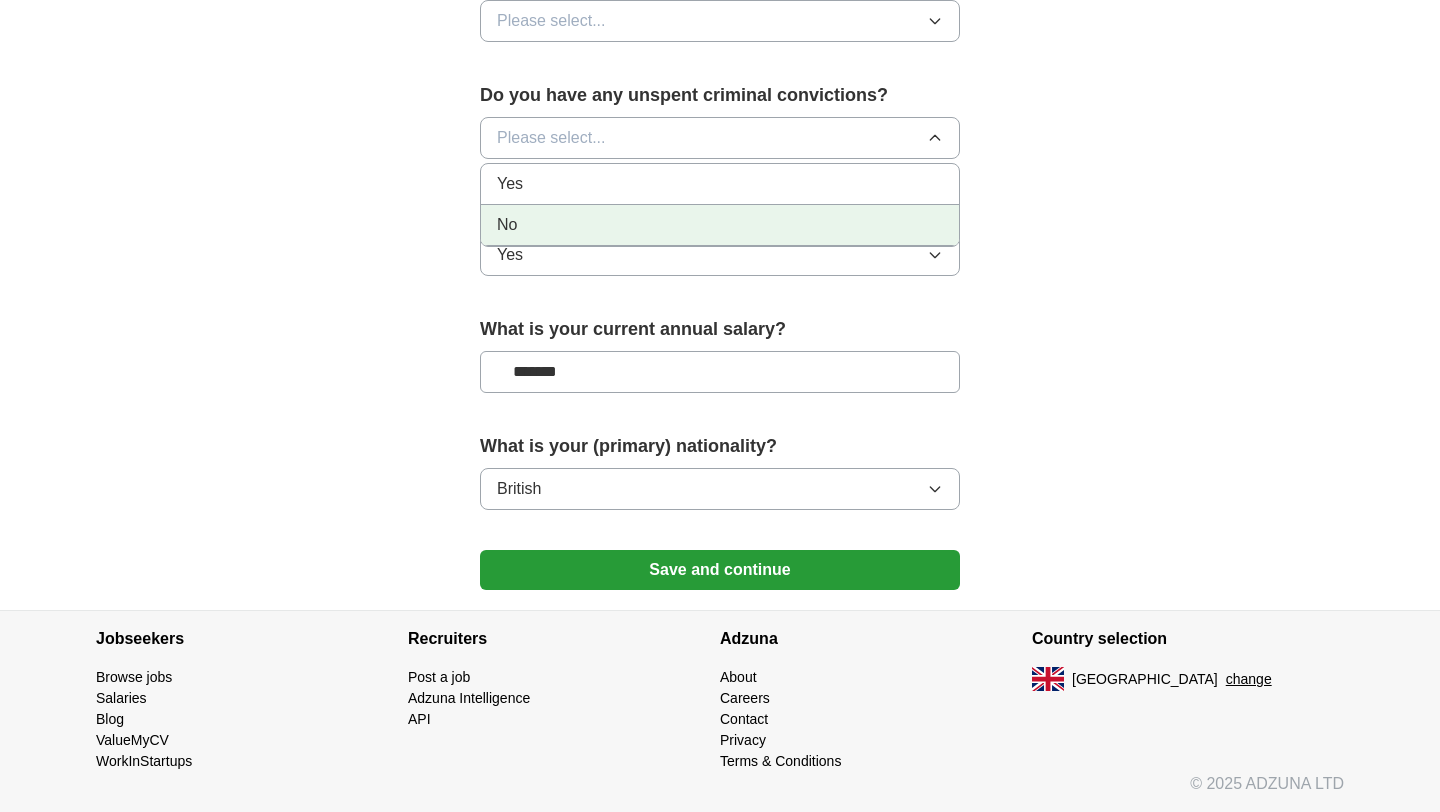 click on "No" at bounding box center [720, 225] 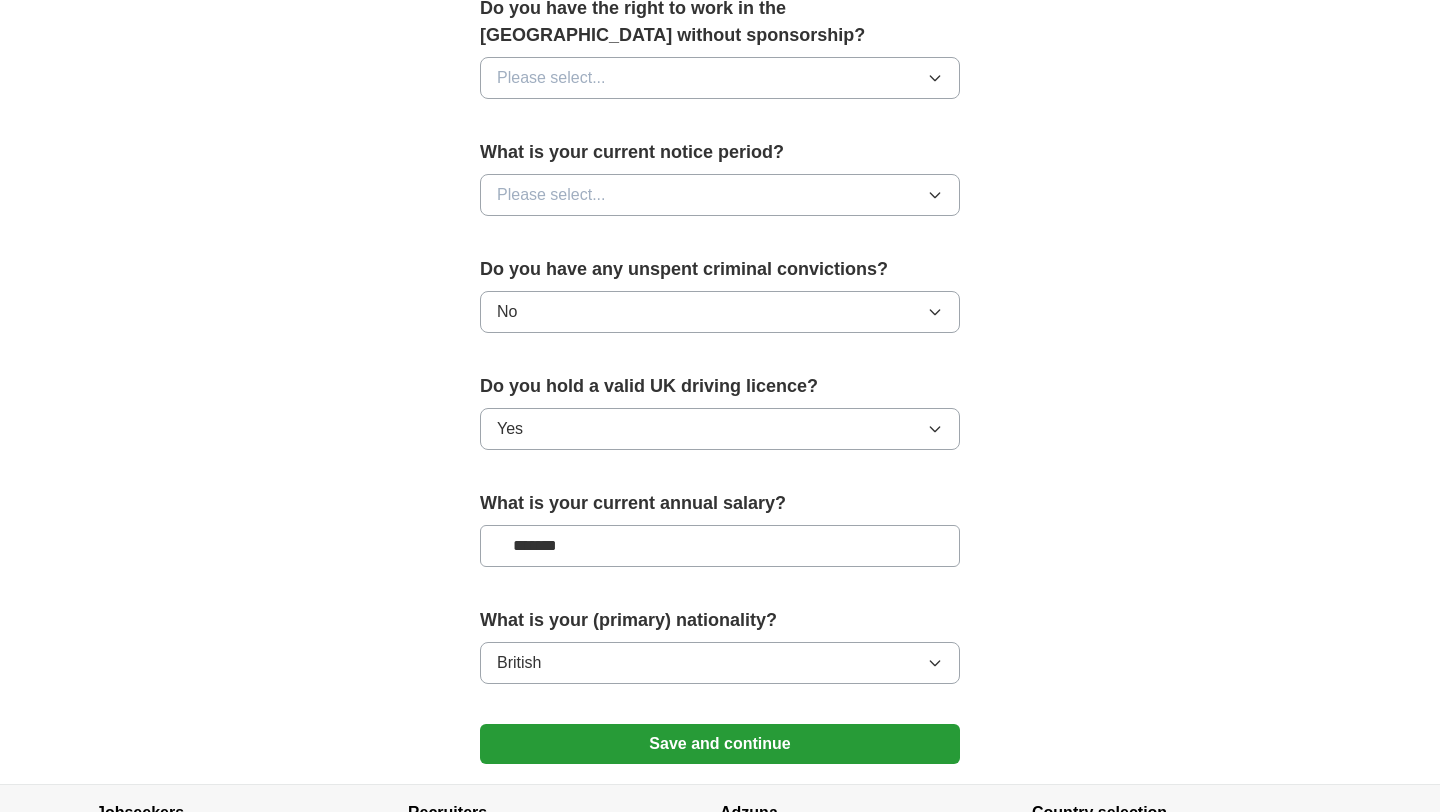 scroll, scrollTop: 1041, scrollLeft: 0, axis: vertical 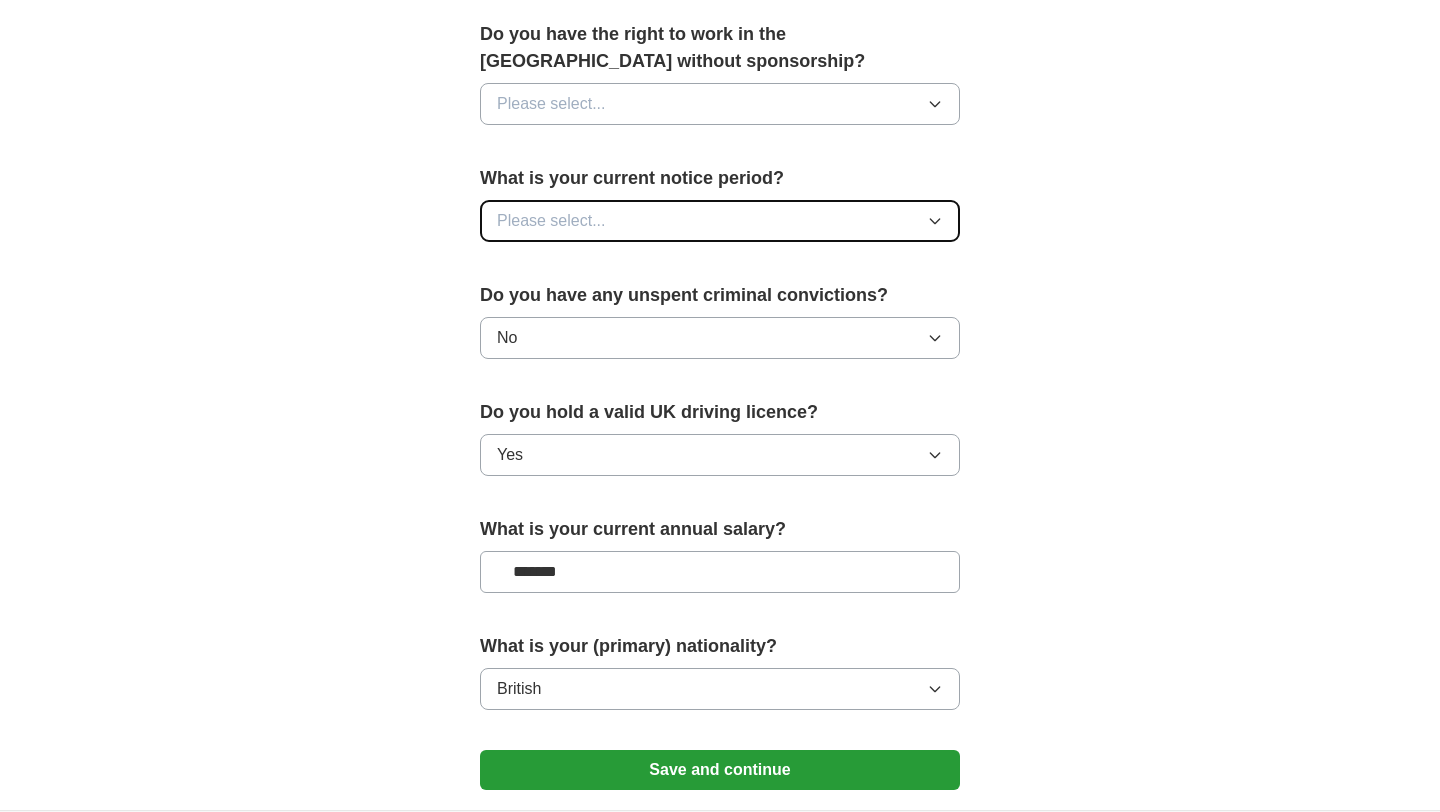 click on "Please select..." at bounding box center [551, 221] 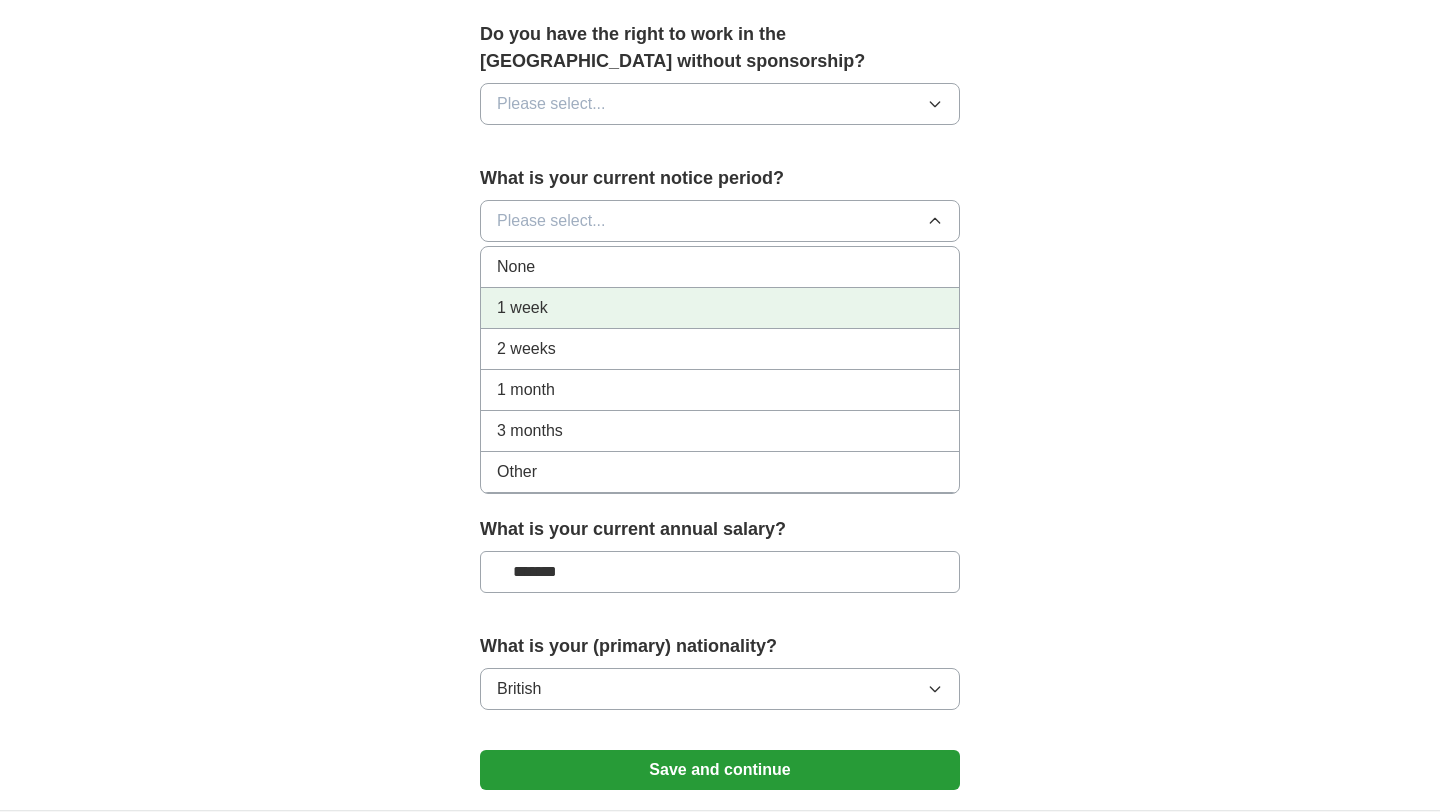 click on "1 week" at bounding box center (720, 308) 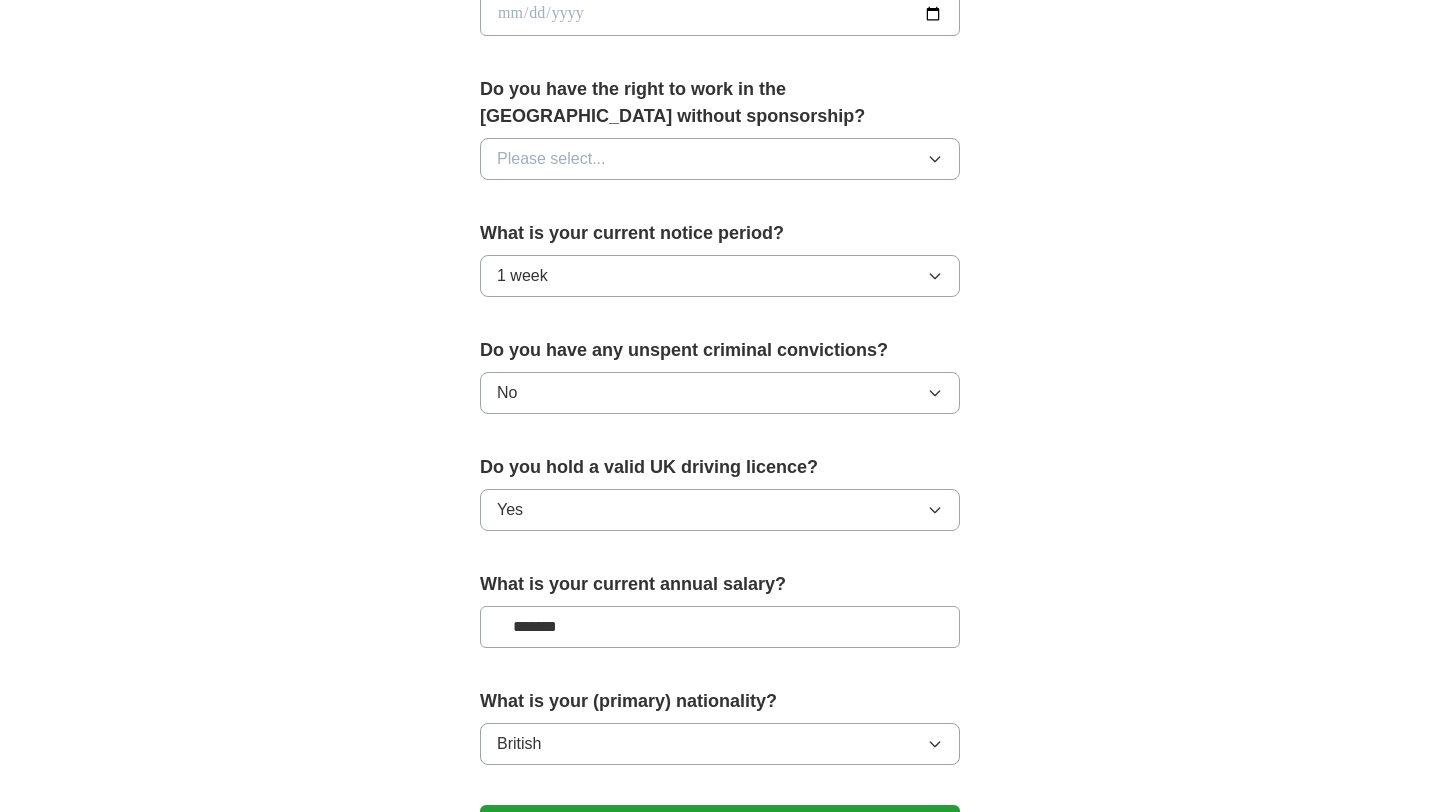 scroll, scrollTop: 947, scrollLeft: 0, axis: vertical 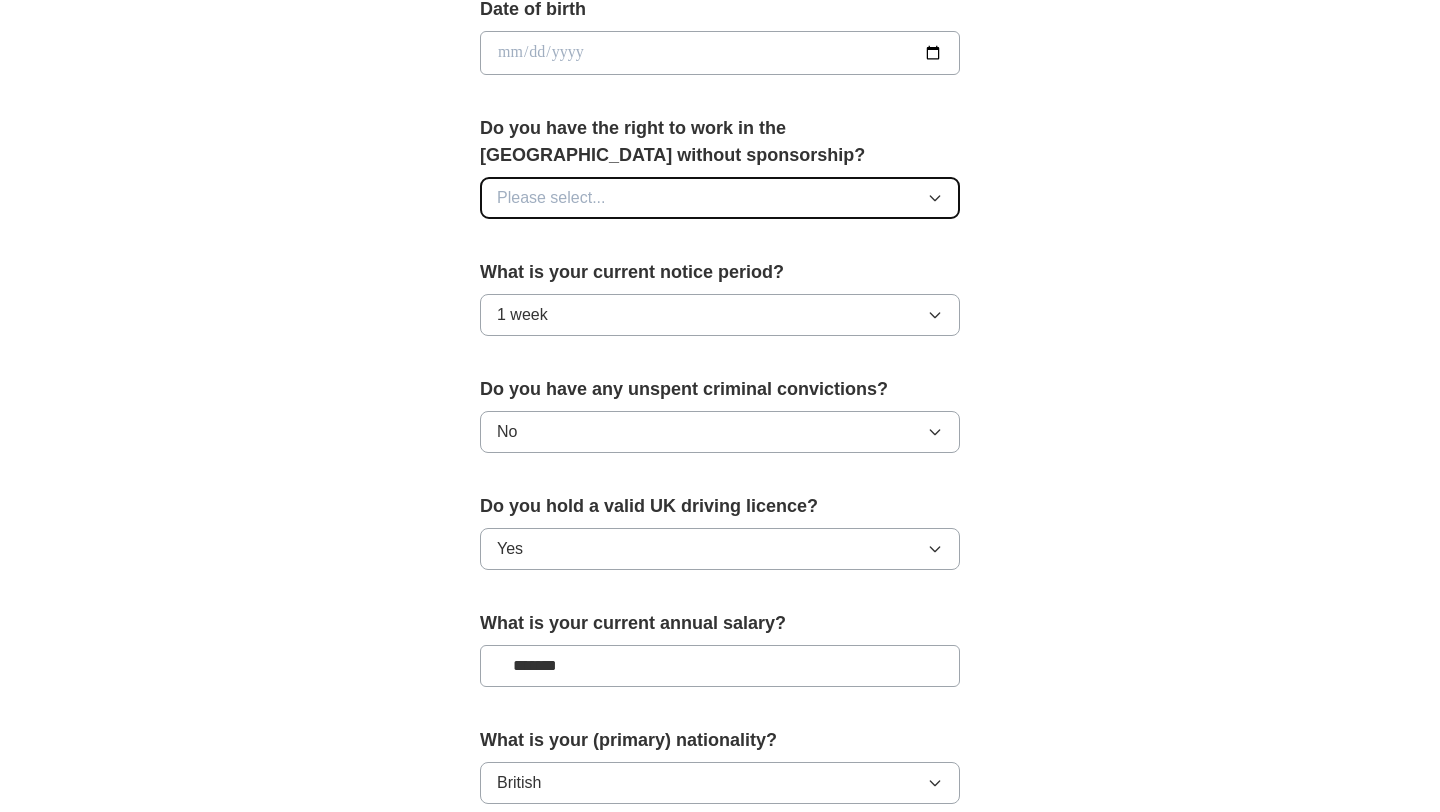 click on "Please select..." at bounding box center [720, 198] 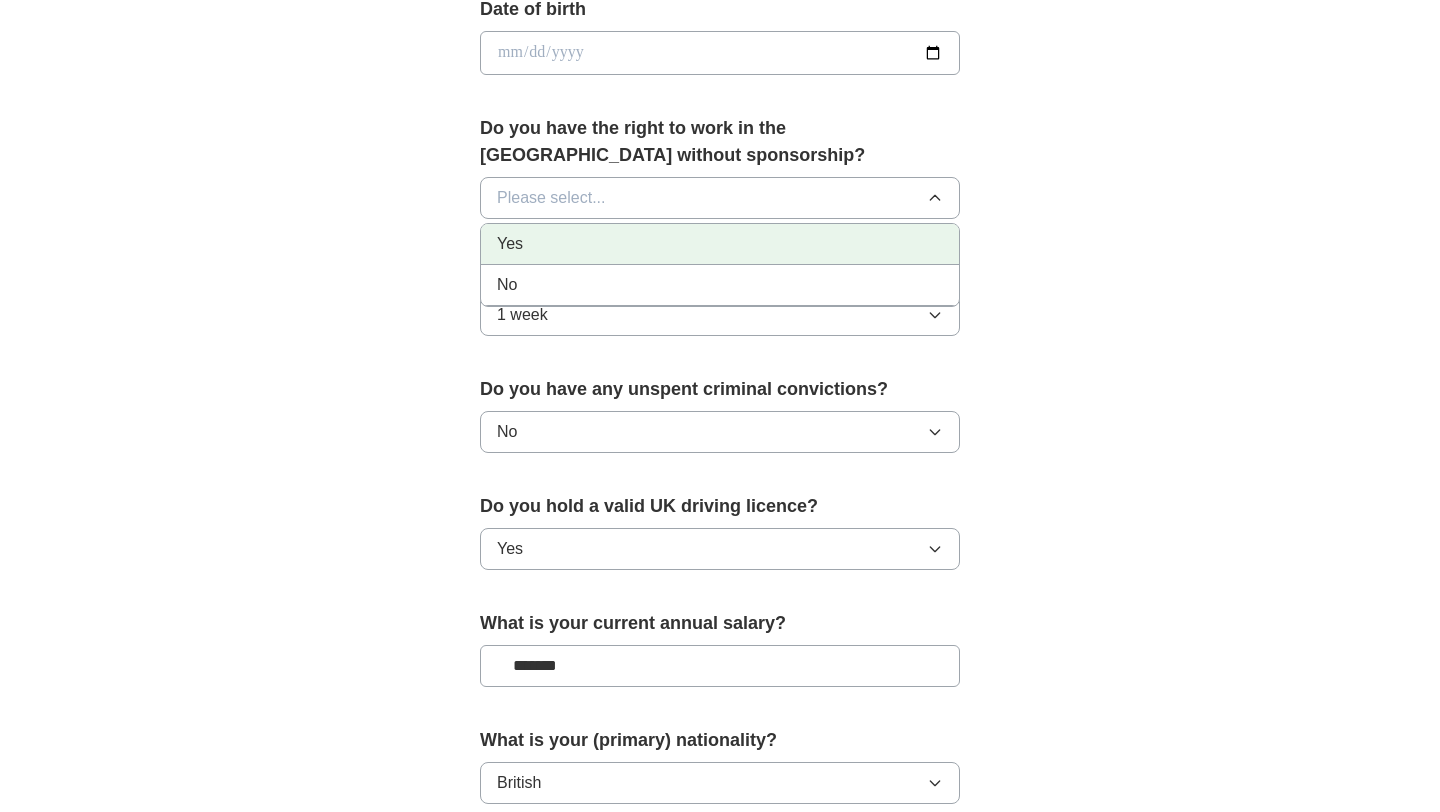 click on "Yes" at bounding box center (720, 244) 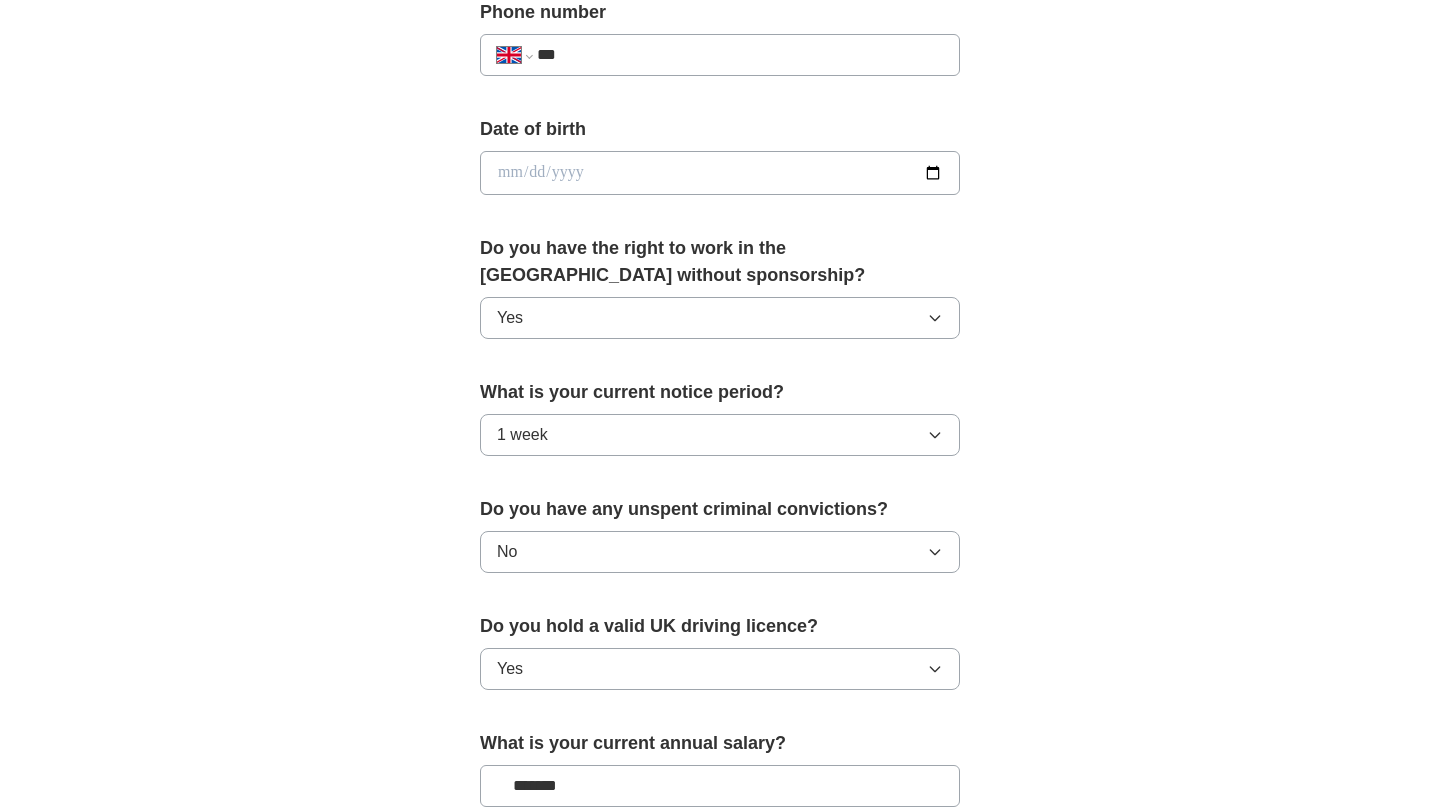 scroll, scrollTop: 713, scrollLeft: 0, axis: vertical 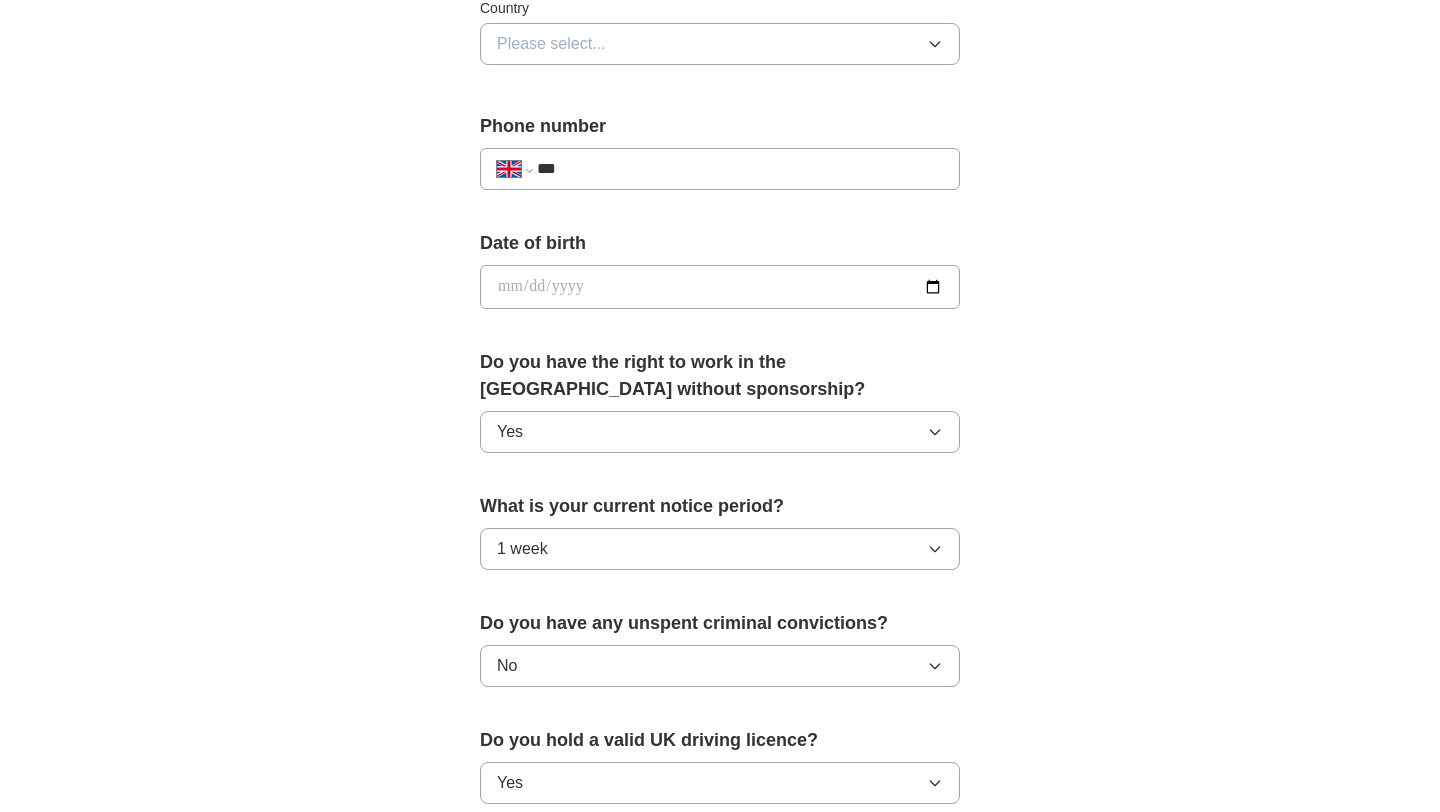 click at bounding box center (720, 287) 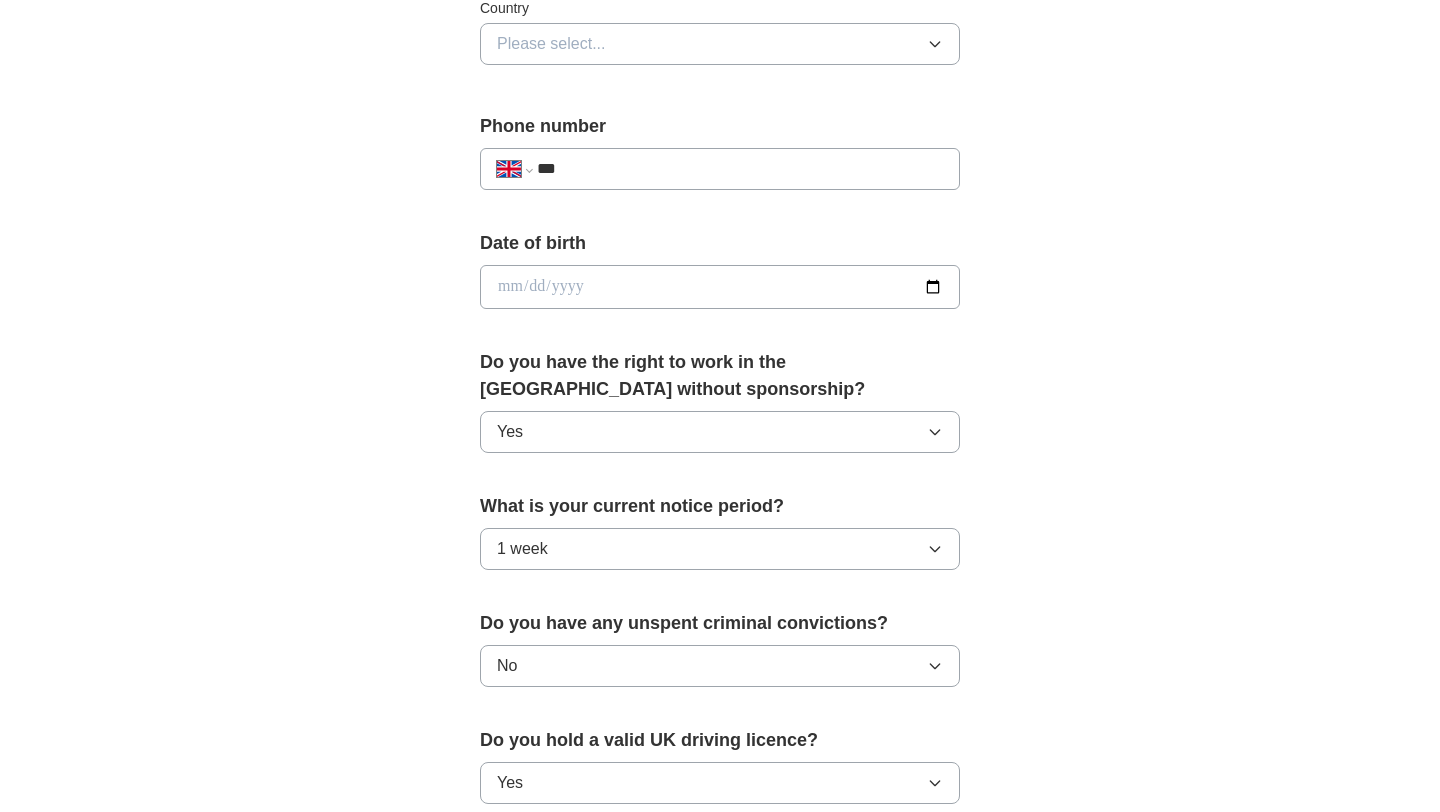 click at bounding box center [720, 287] 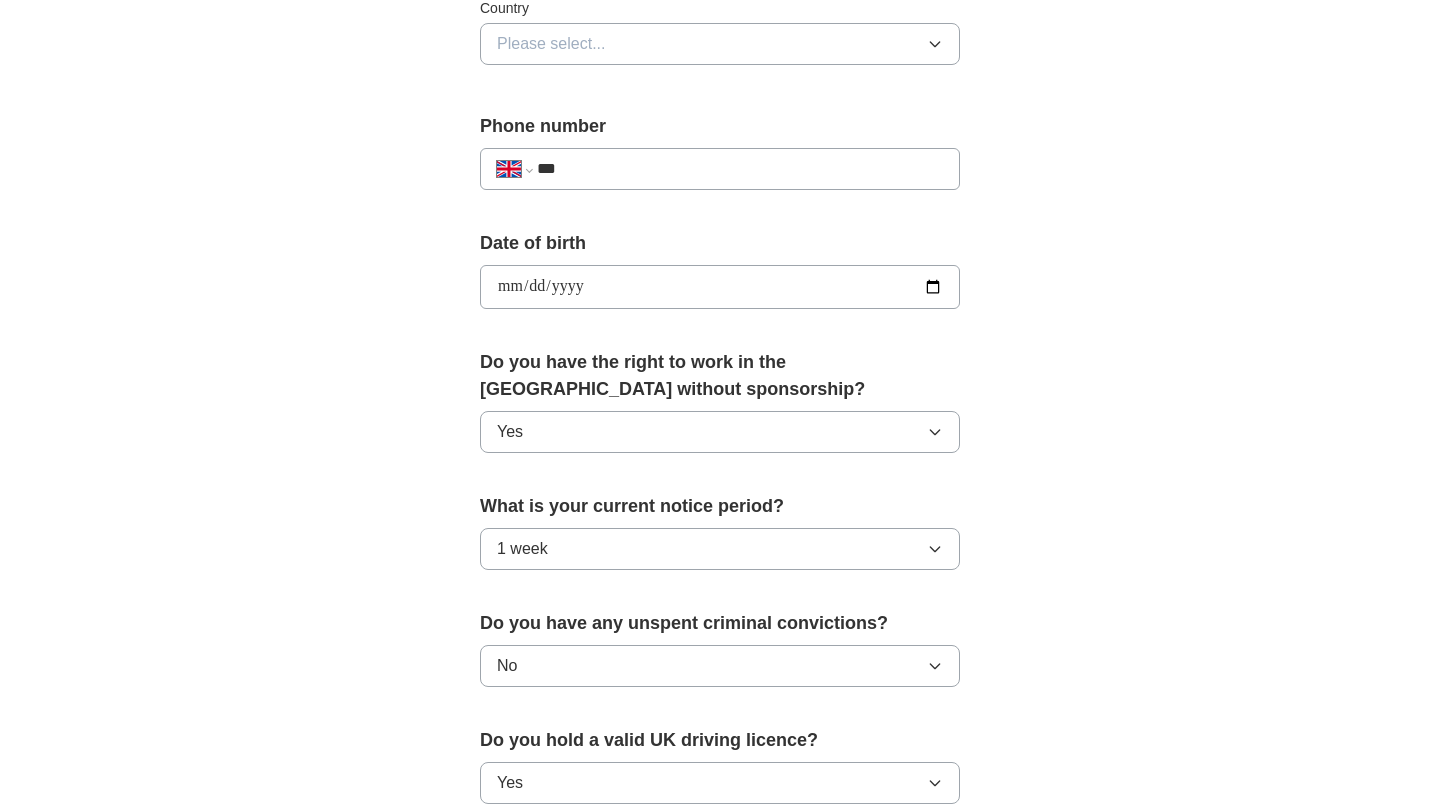 type on "**********" 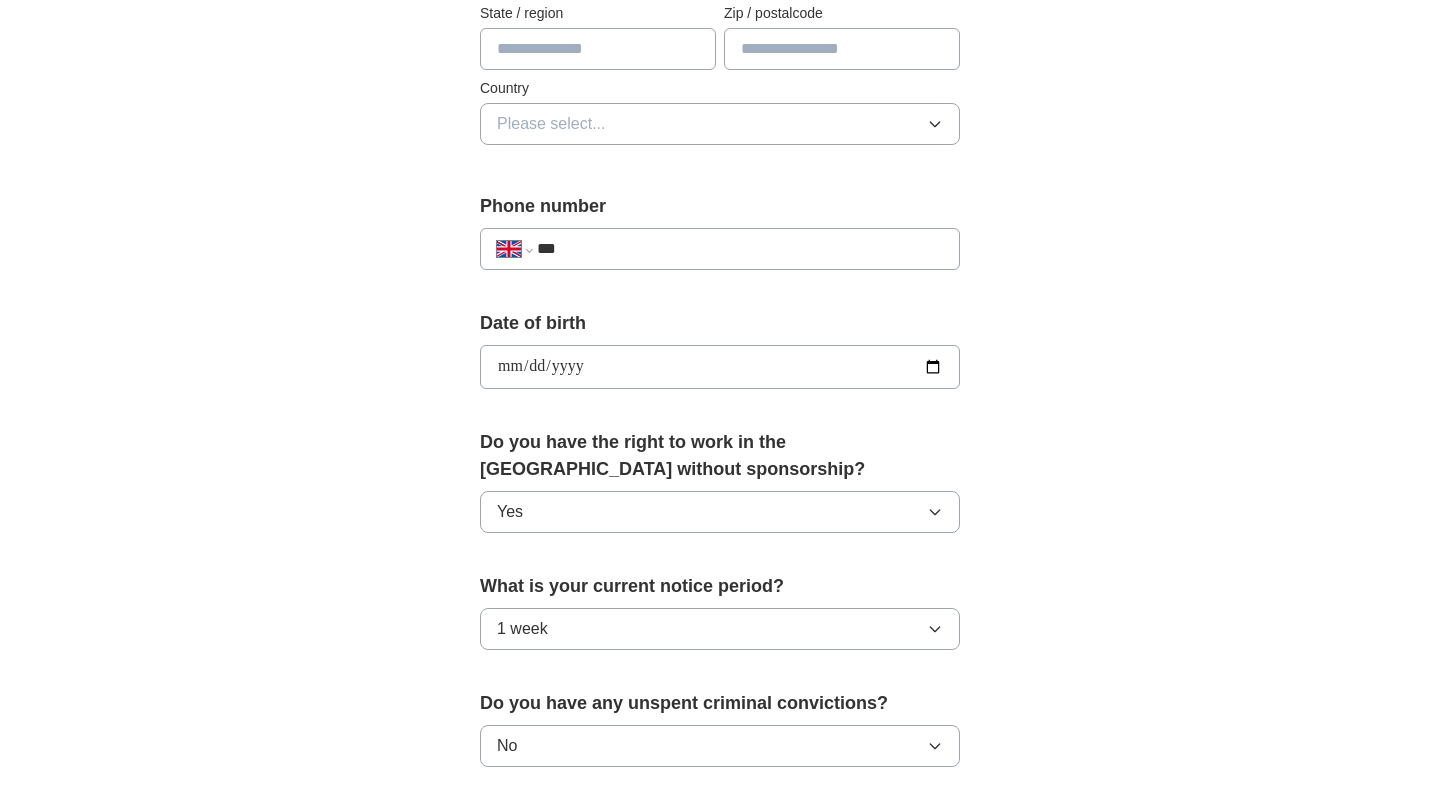 scroll, scrollTop: 516, scrollLeft: 0, axis: vertical 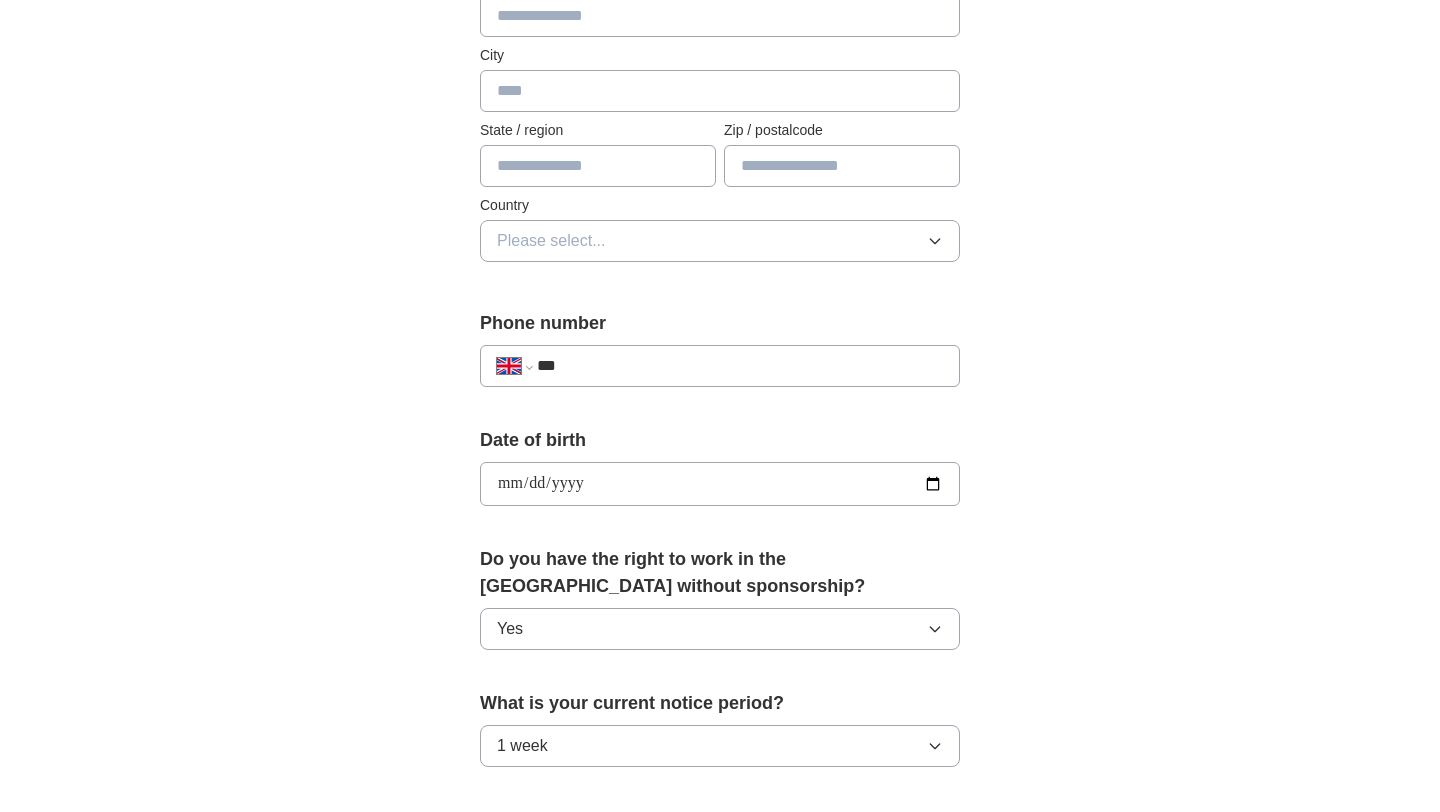 click on "***" at bounding box center [740, 366] 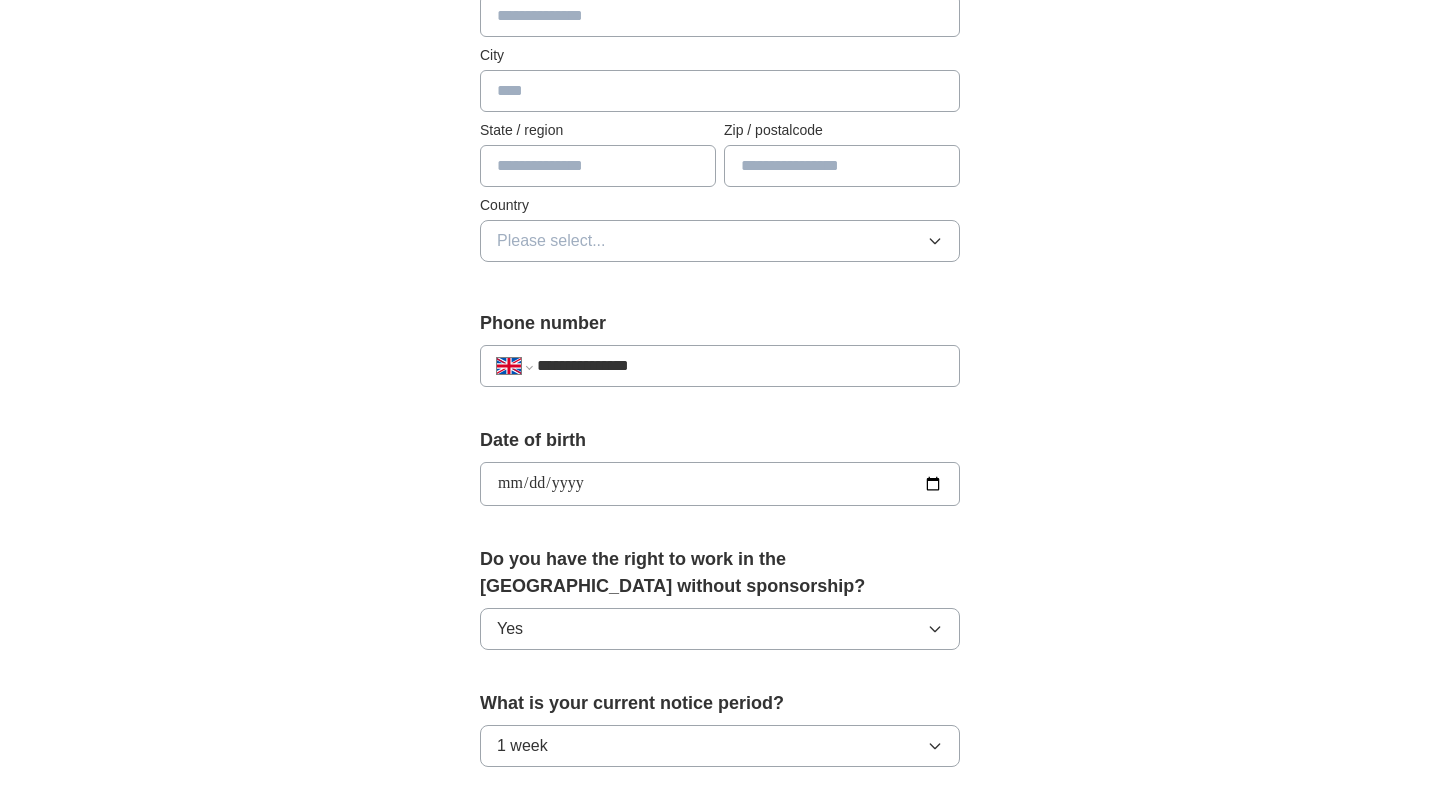 type on "**********" 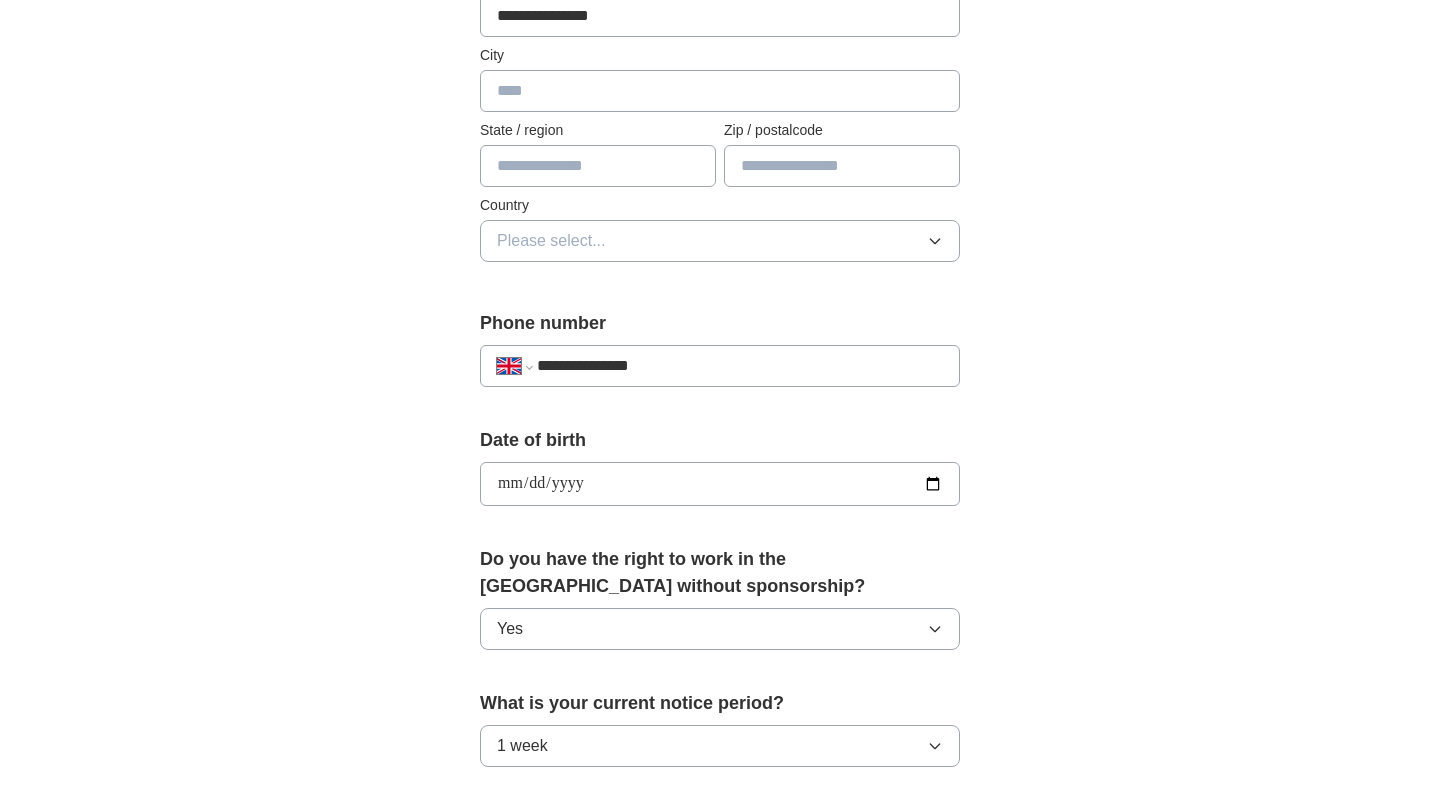 type on "******" 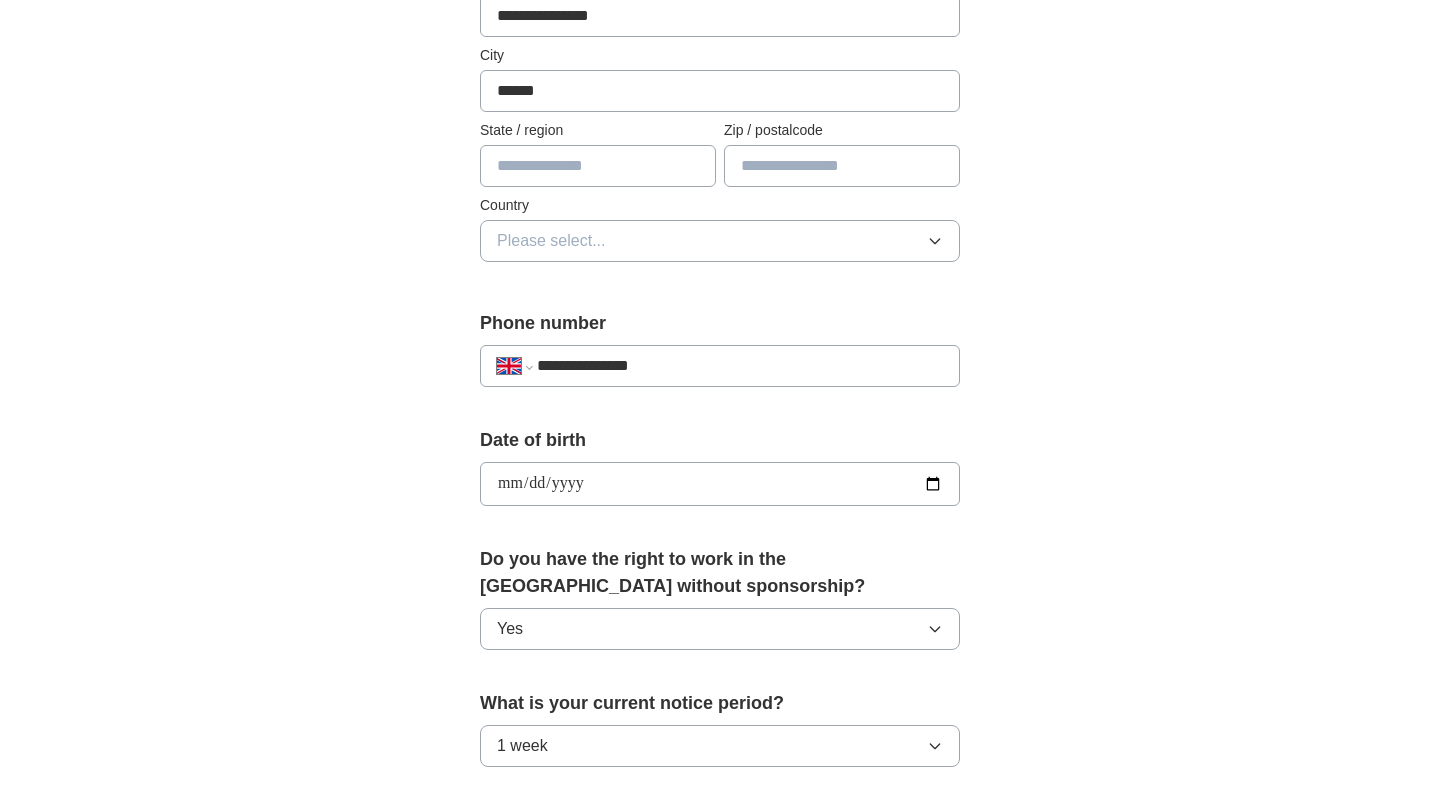 type on "**********" 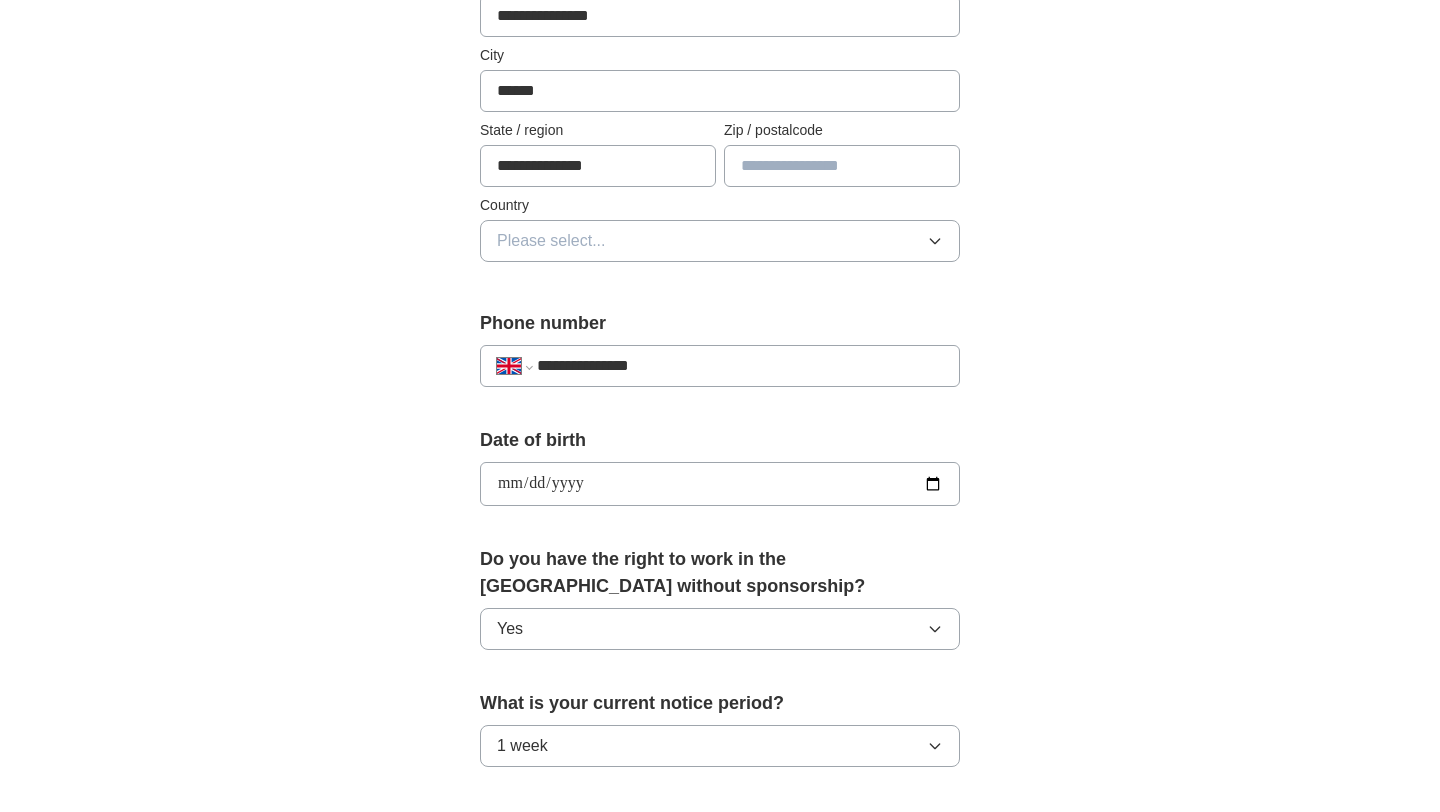 type on "*******" 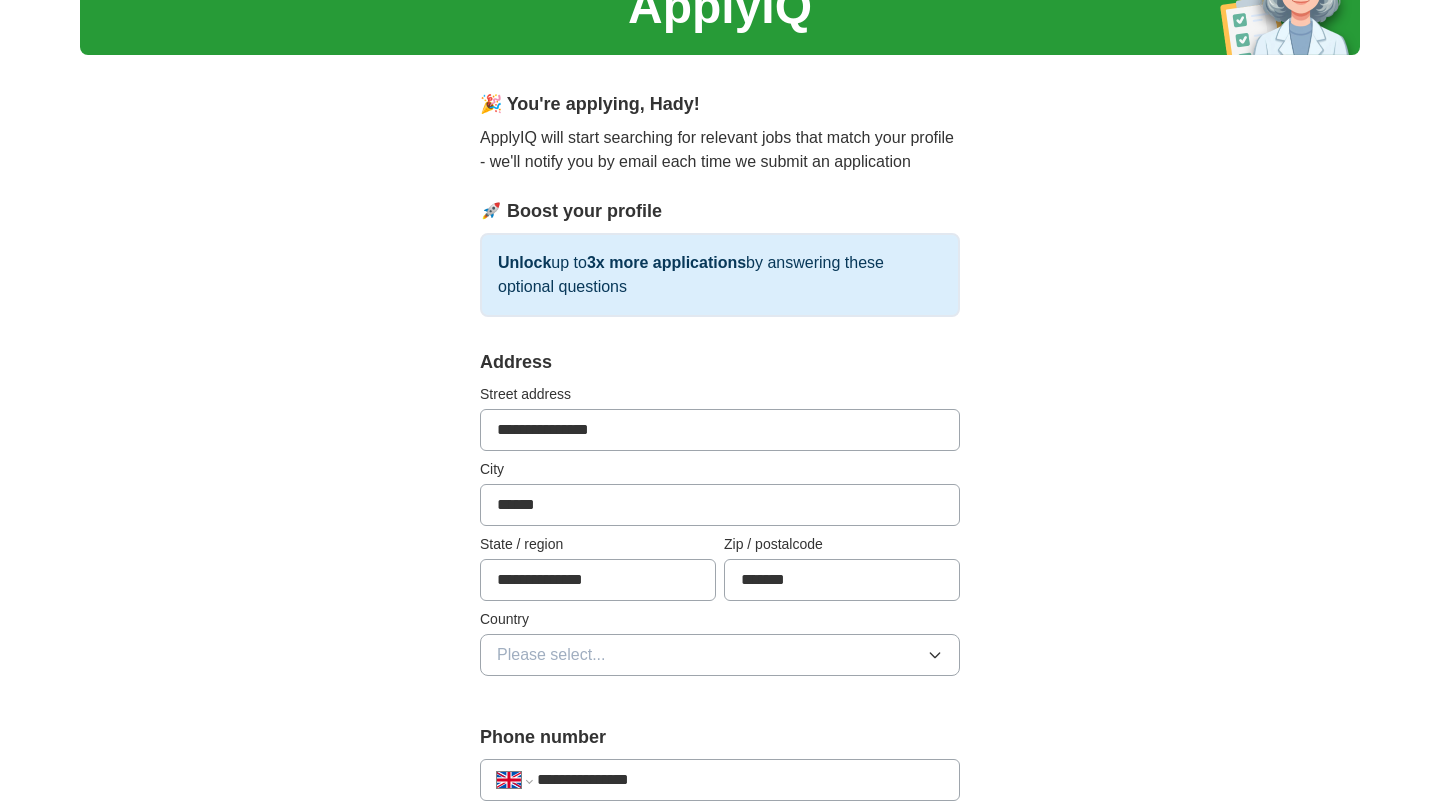 scroll, scrollTop: 74, scrollLeft: 0, axis: vertical 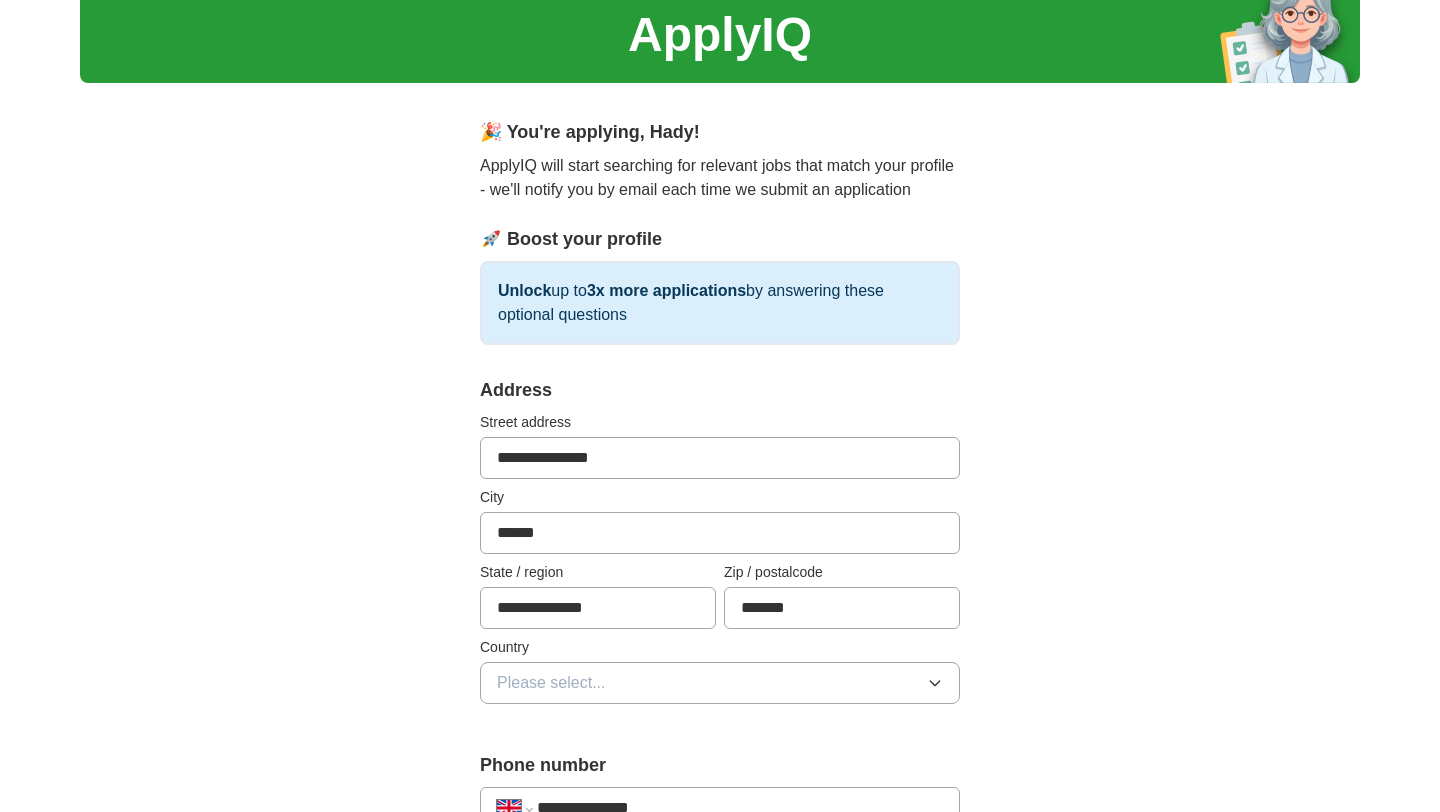 drag, startPoint x: 516, startPoint y: 461, endPoint x: 488, endPoint y: 458, distance: 28.160255 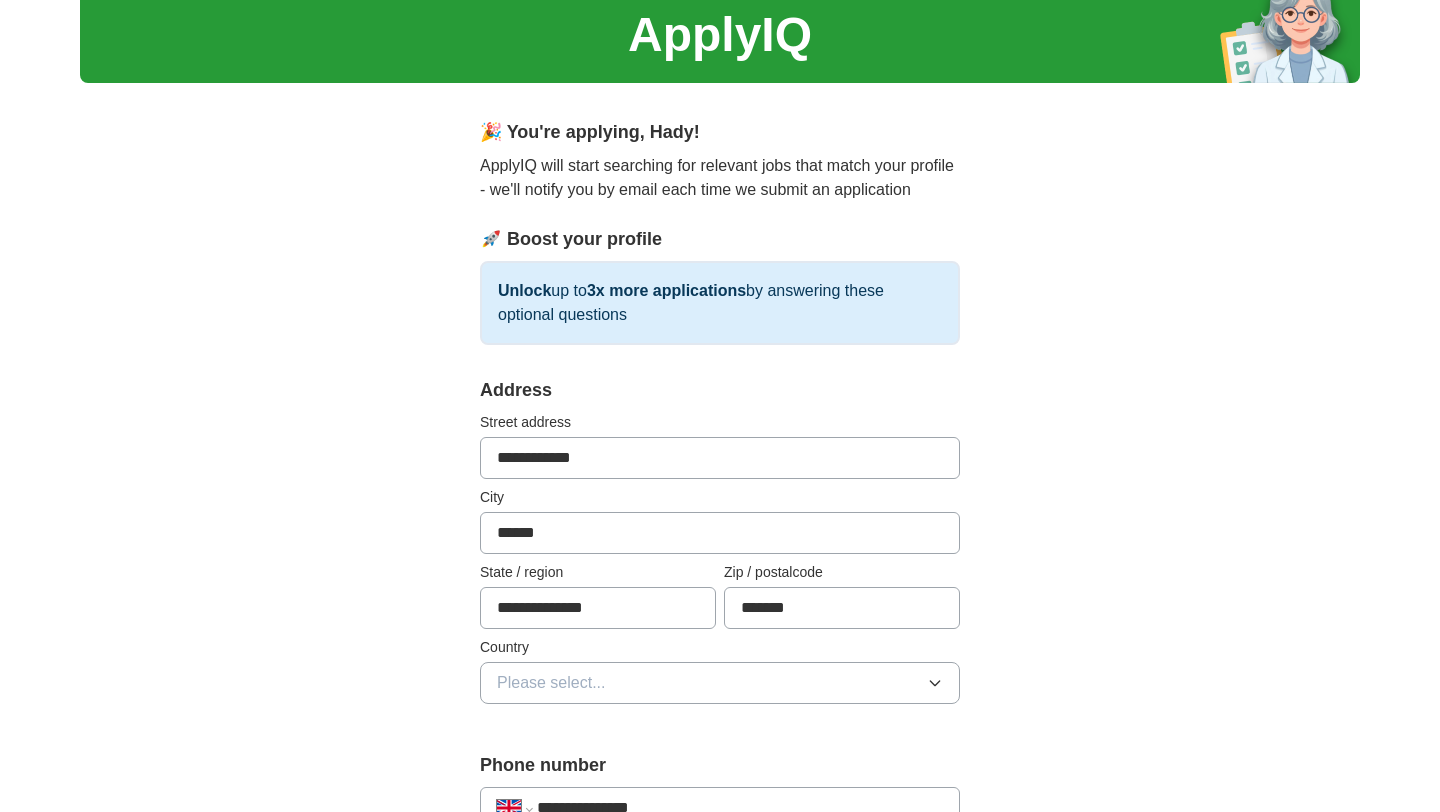type on "**********" 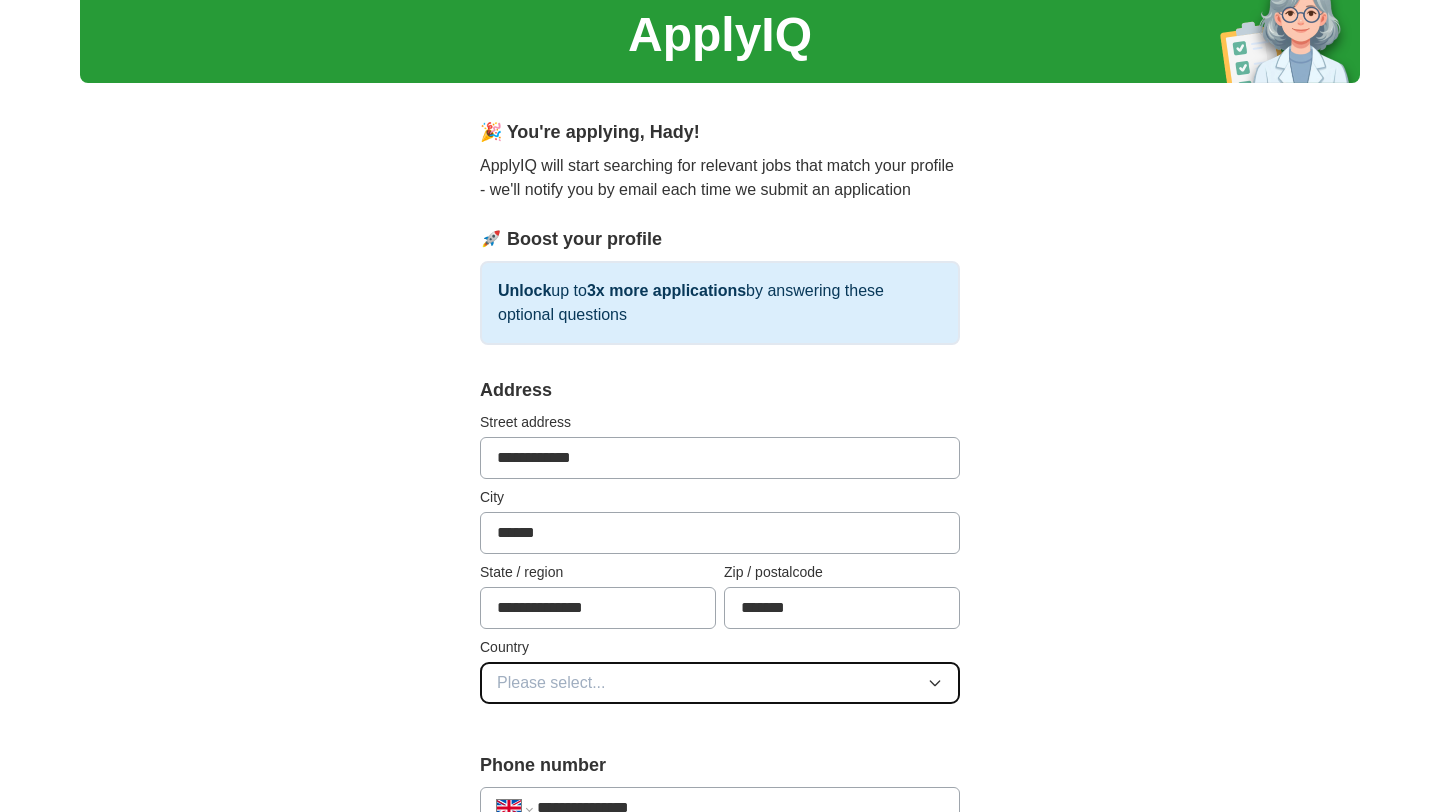 click on "Please select..." at bounding box center (720, 683) 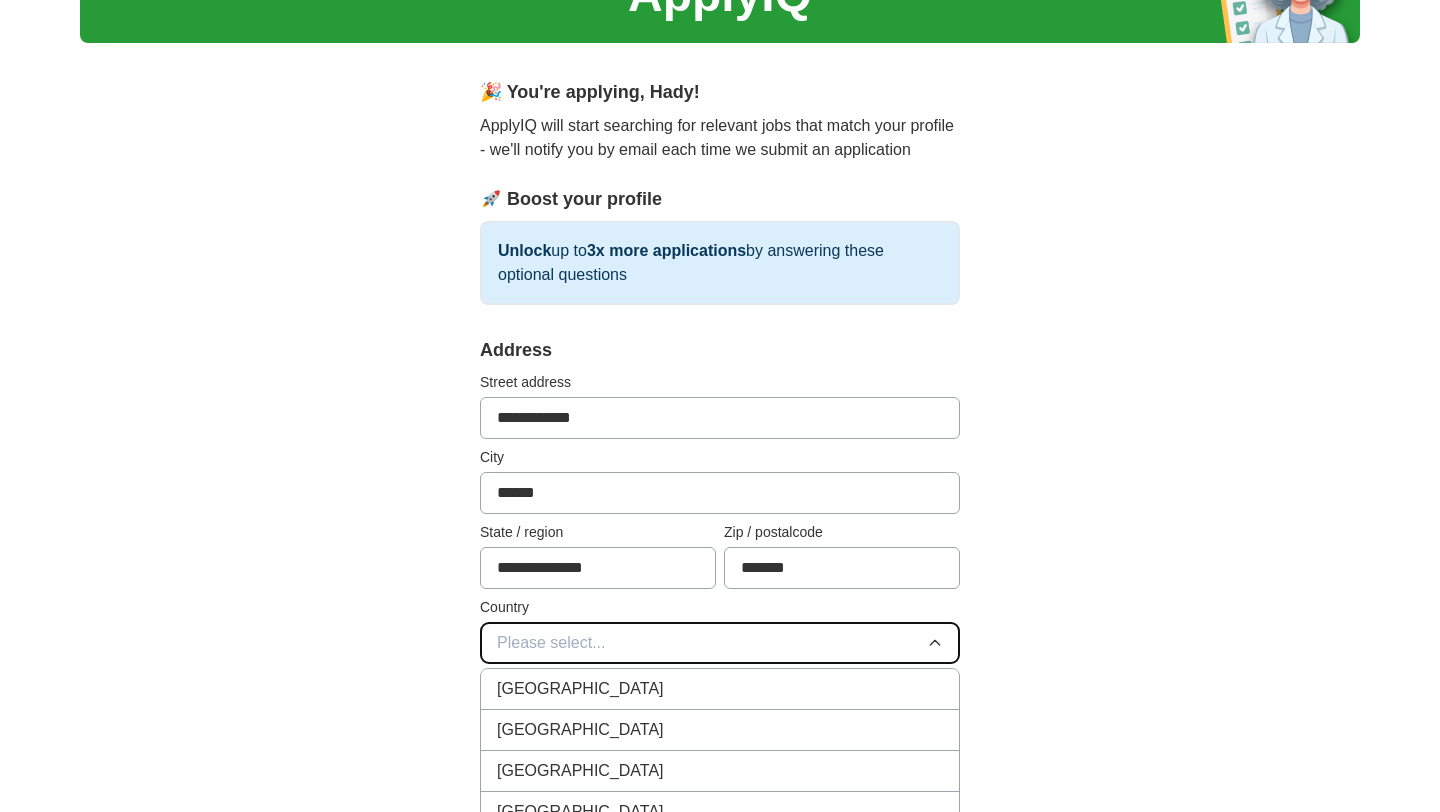 scroll, scrollTop: 138, scrollLeft: 0, axis: vertical 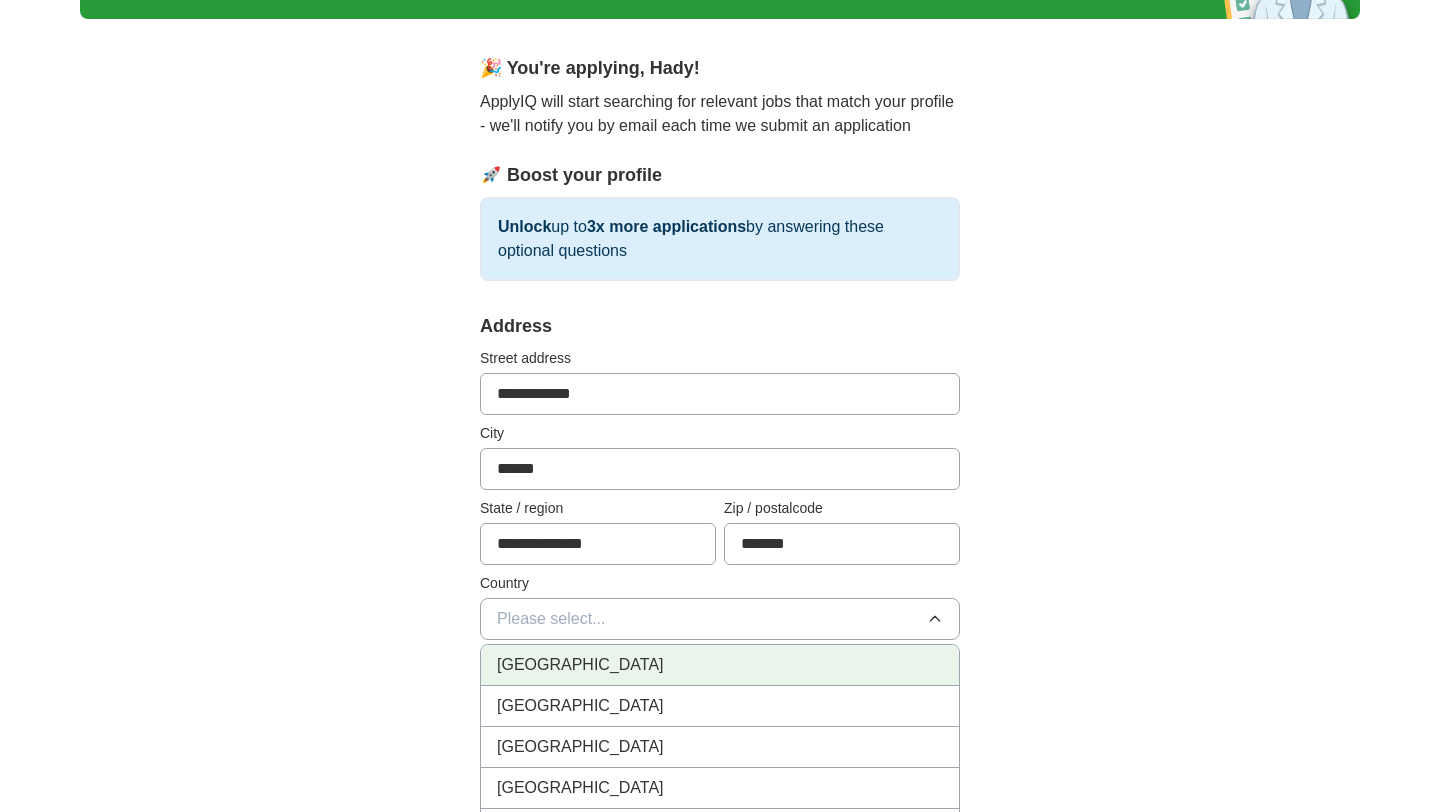 click on "[GEOGRAPHIC_DATA]" at bounding box center (720, 665) 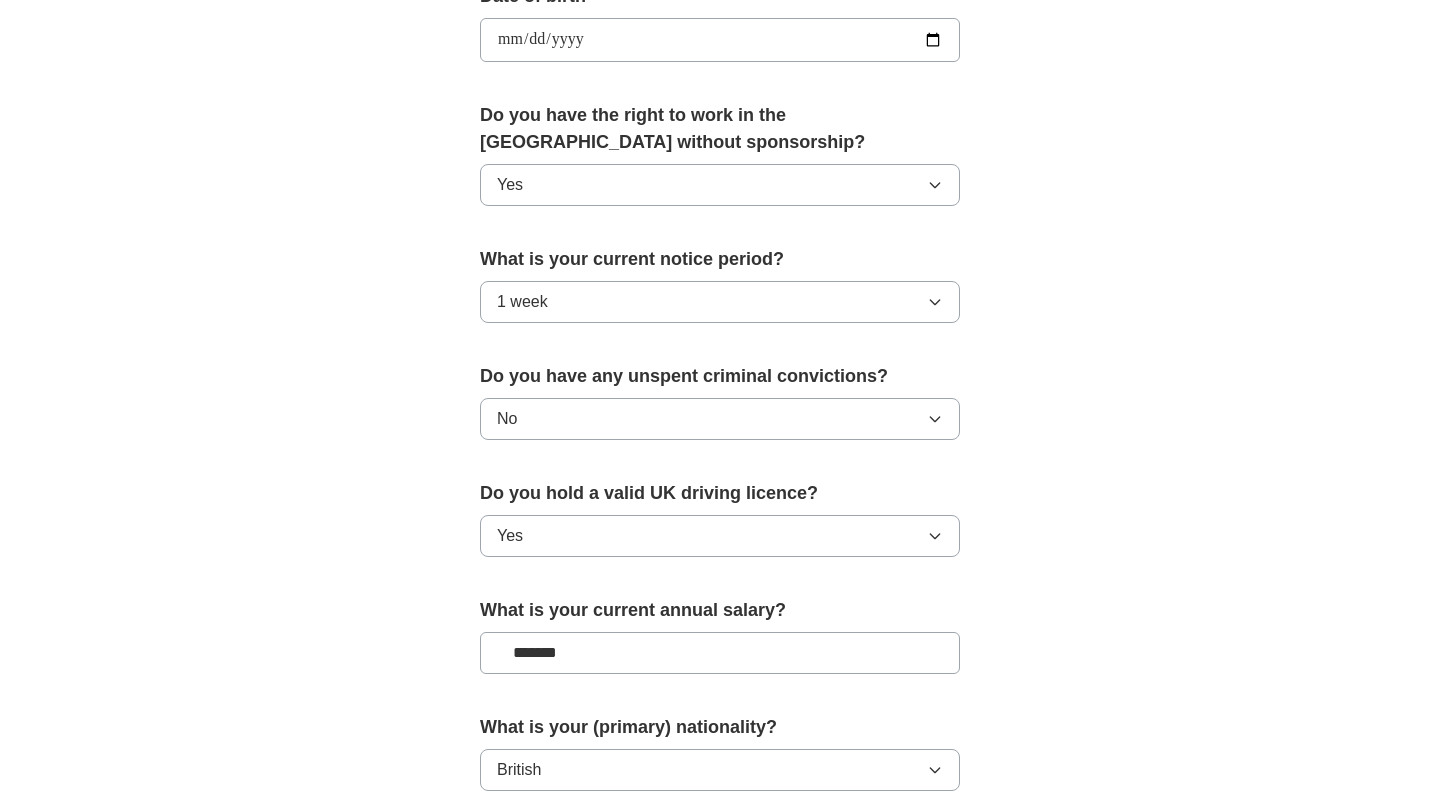 scroll, scrollTop: 1241, scrollLeft: 0, axis: vertical 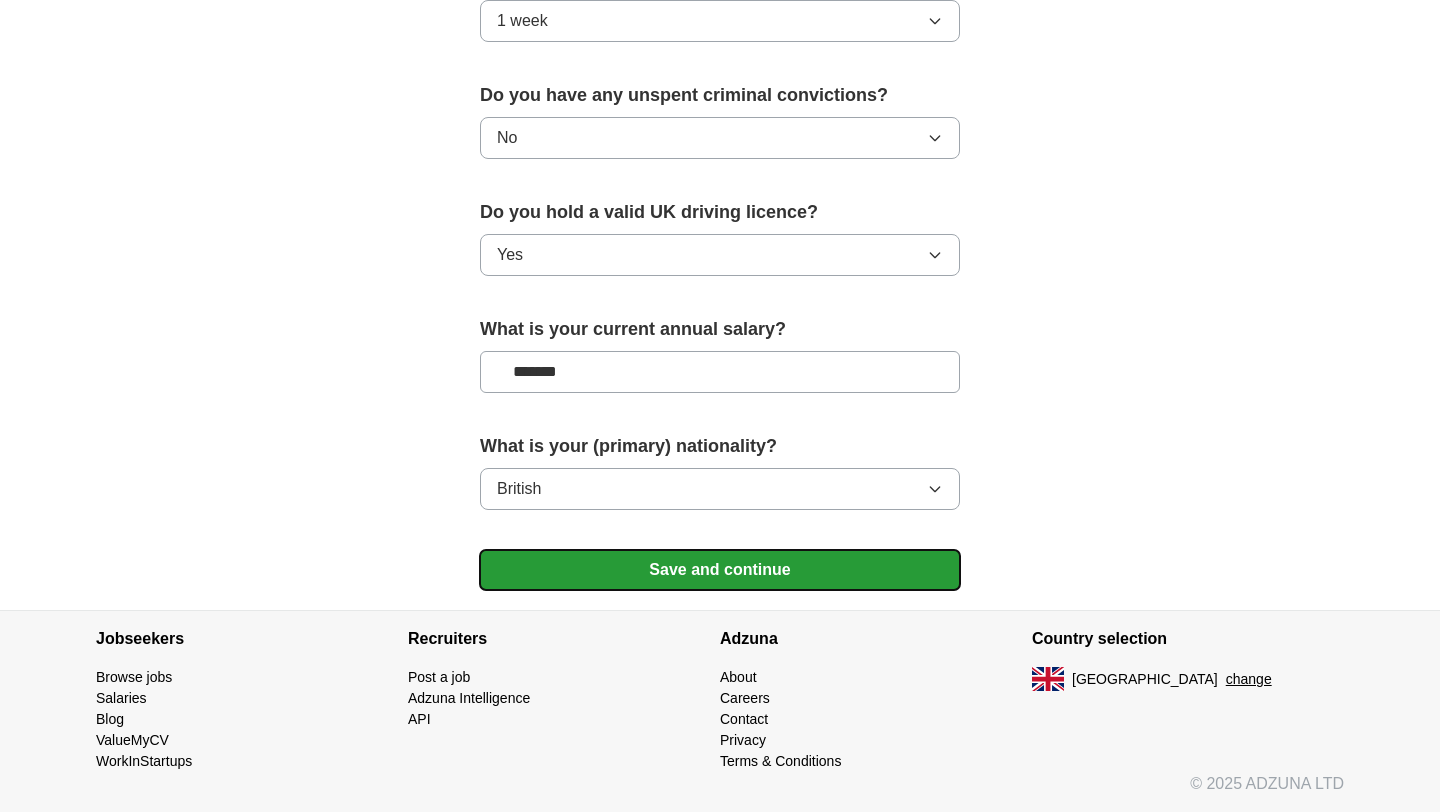 click on "Save and continue" at bounding box center (720, 570) 